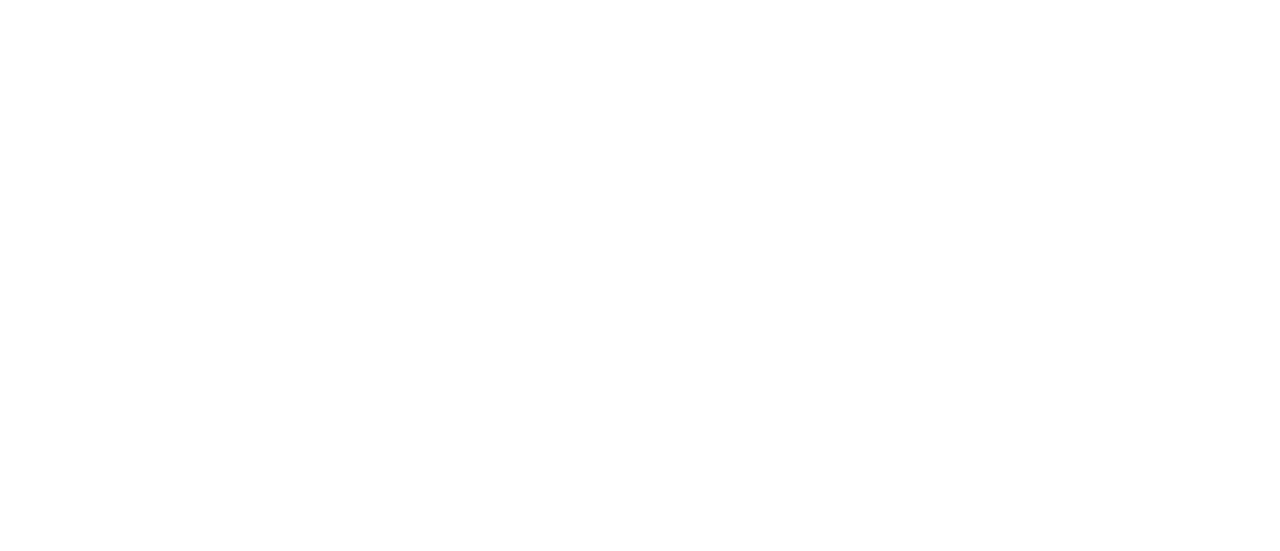 scroll, scrollTop: 0, scrollLeft: 0, axis: both 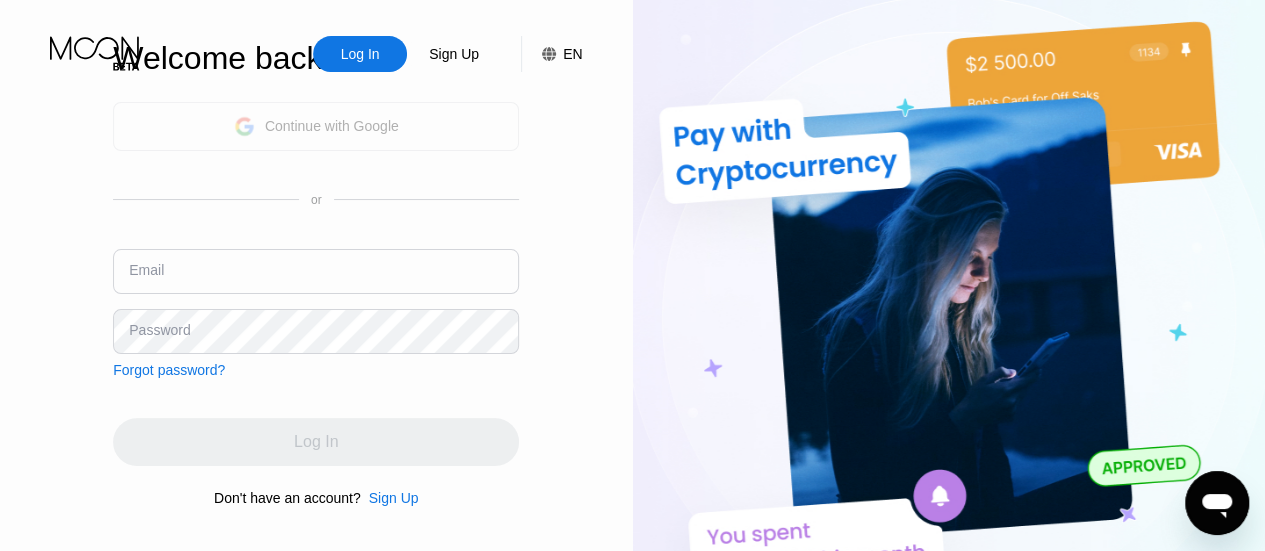 click on "Continue with Google" at bounding box center (316, 126) 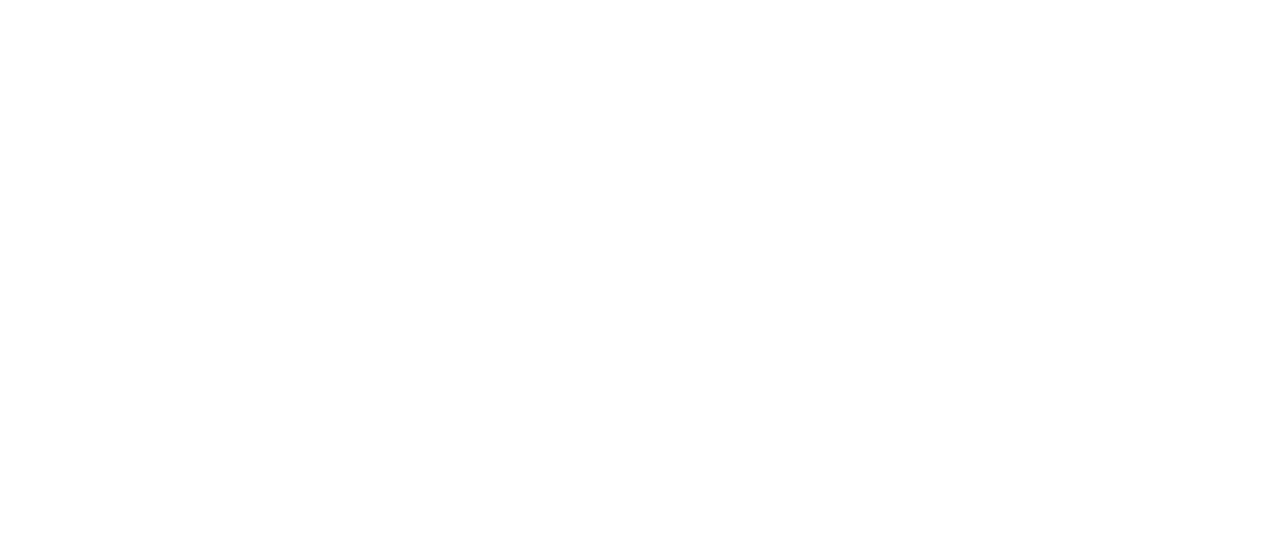 scroll, scrollTop: 0, scrollLeft: 0, axis: both 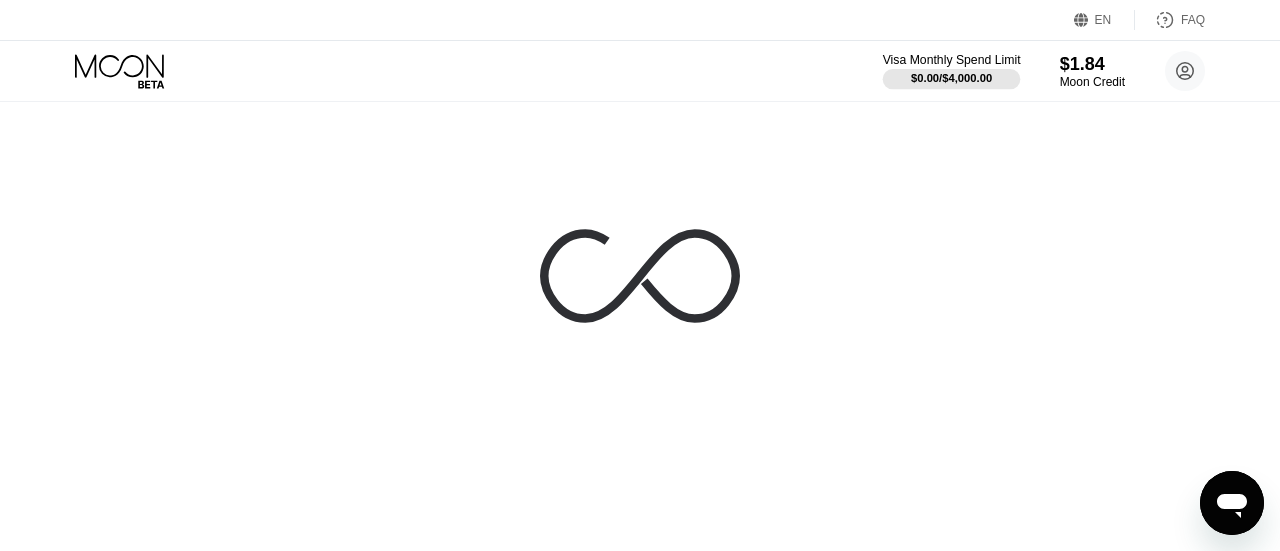 click on "$0.00 / $4,000.00" at bounding box center (952, 78) 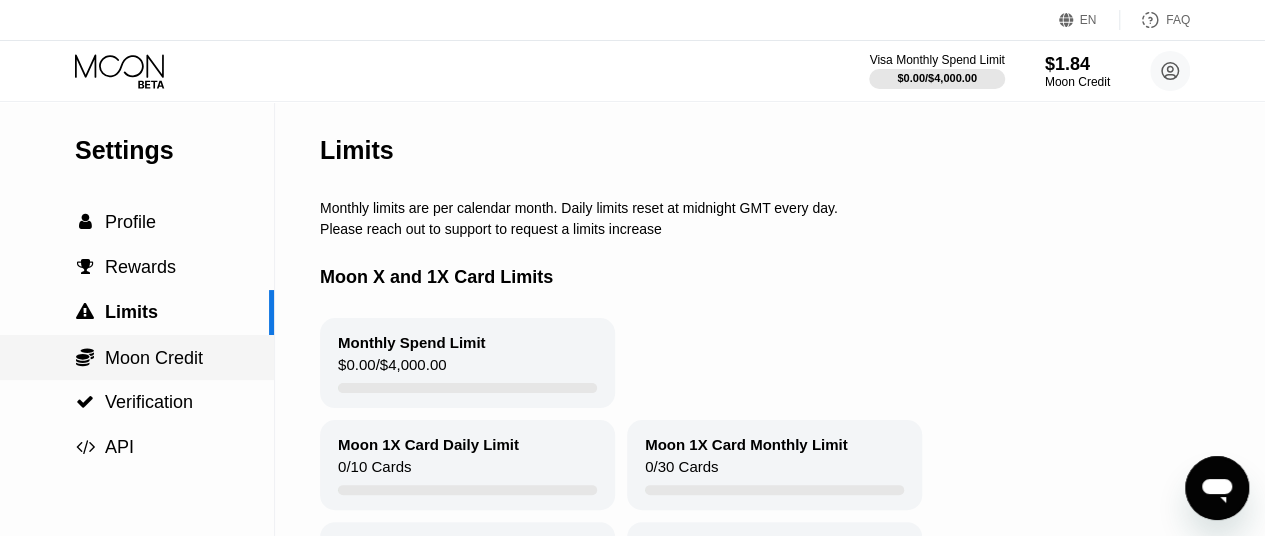 click on "Moon Credit" at bounding box center (154, 358) 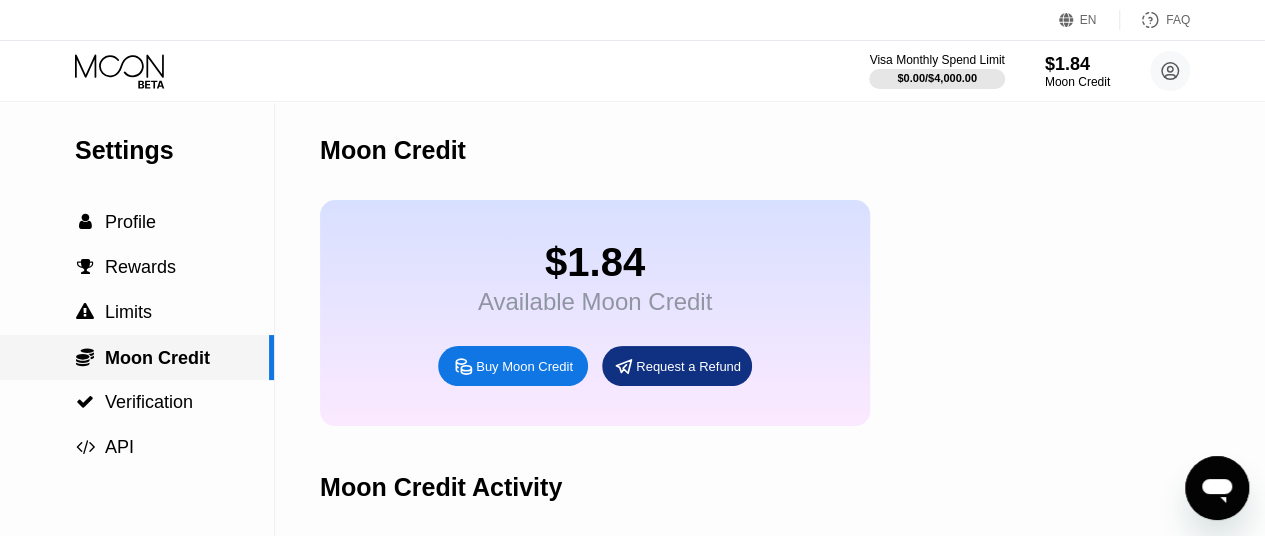 click on "Buy Moon Credit" at bounding box center [524, 366] 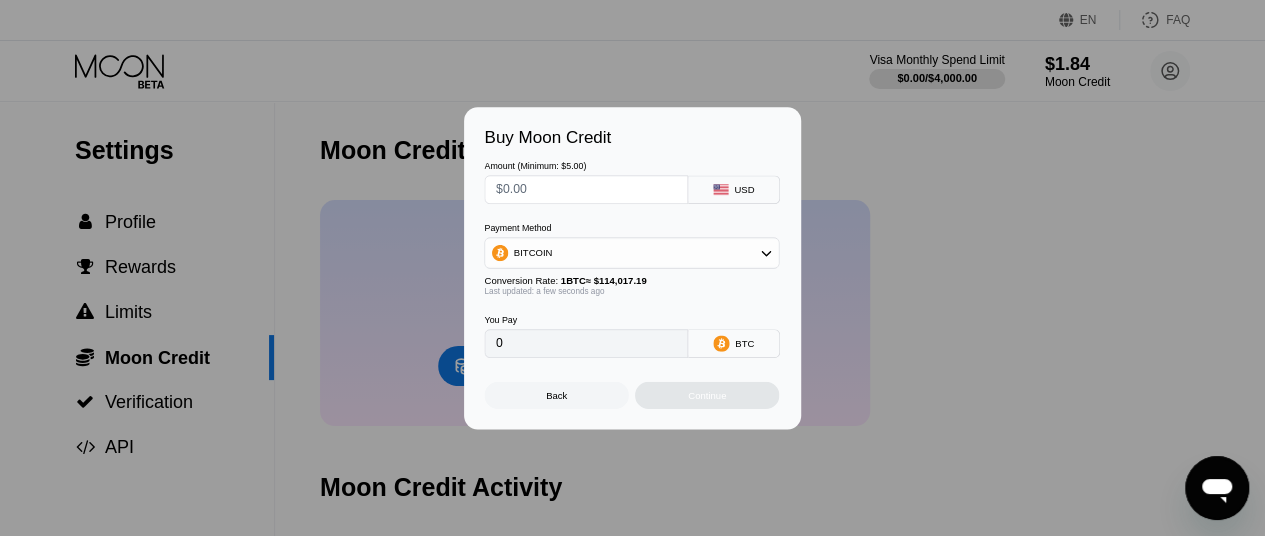 type on "0" 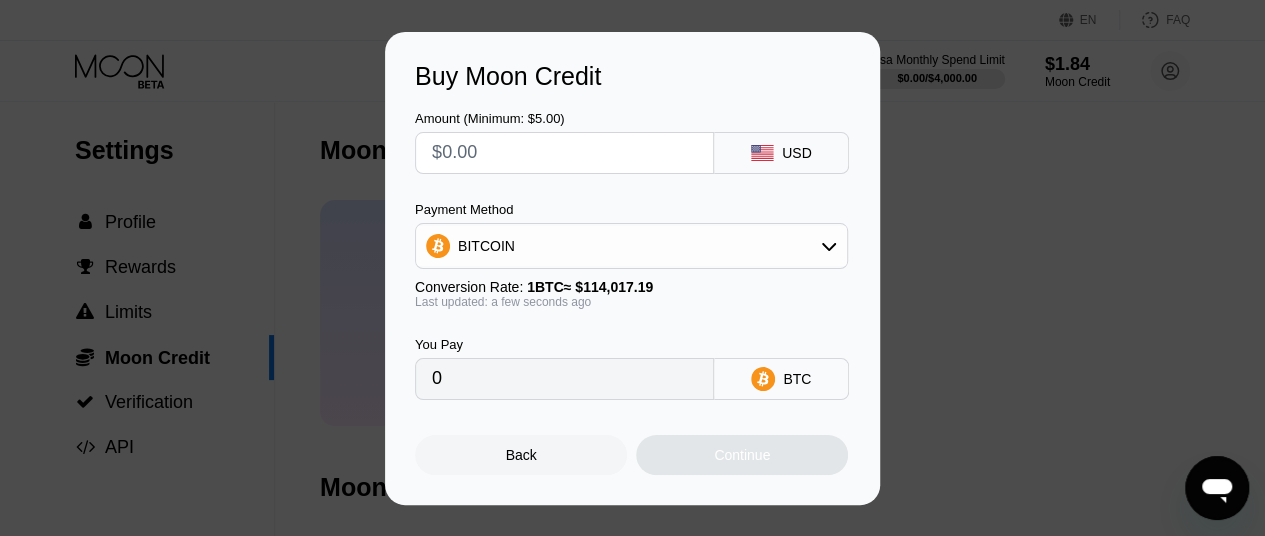 click at bounding box center [564, 153] 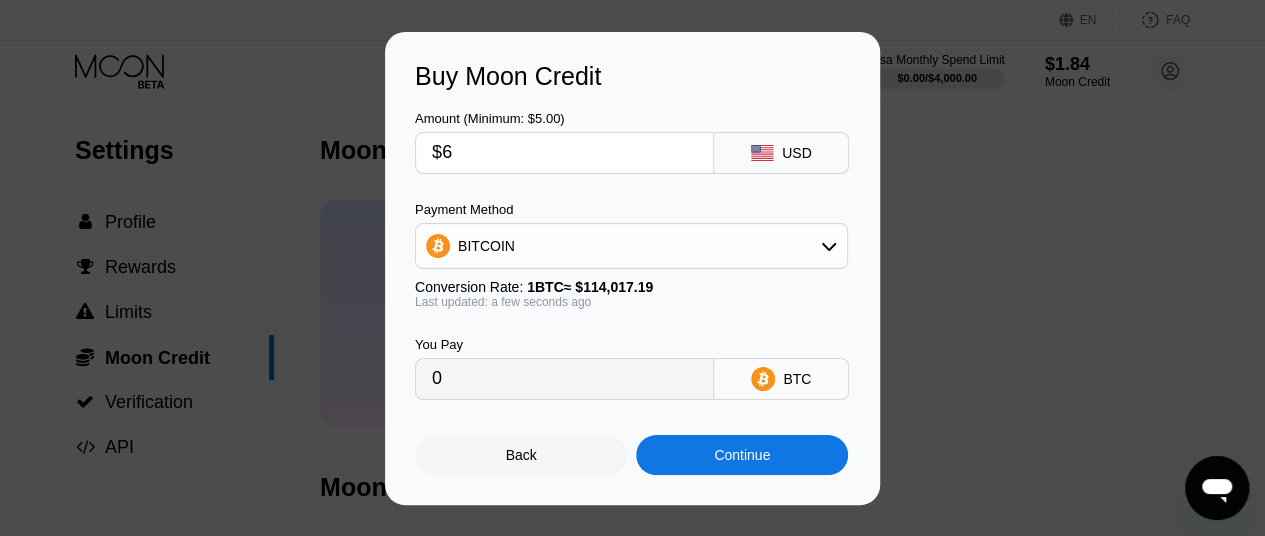 type on "0.00005263" 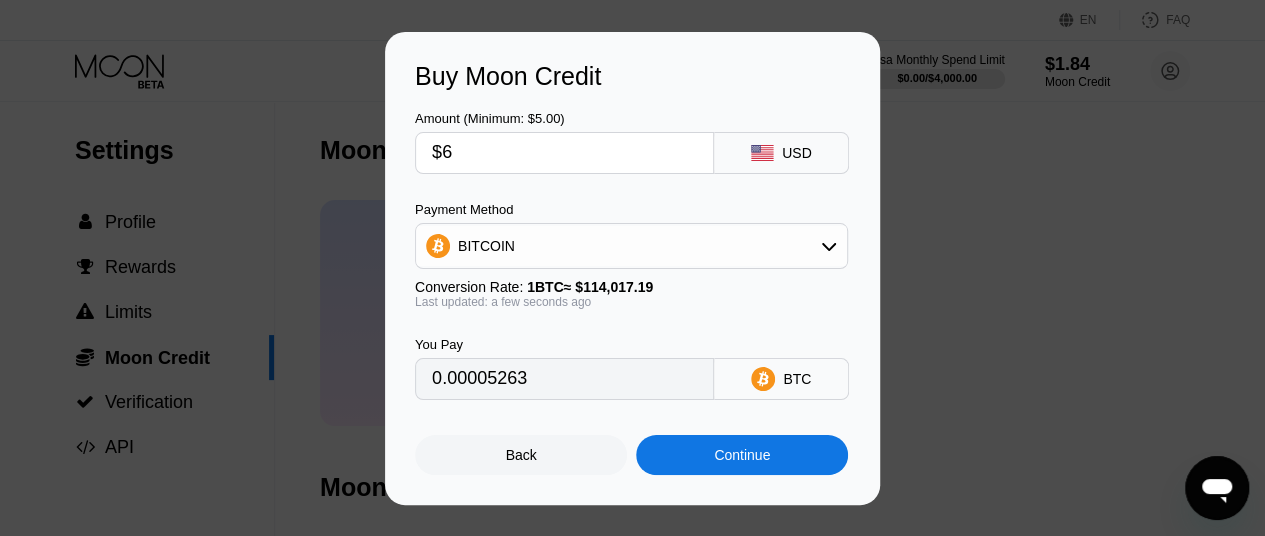 type on "$6" 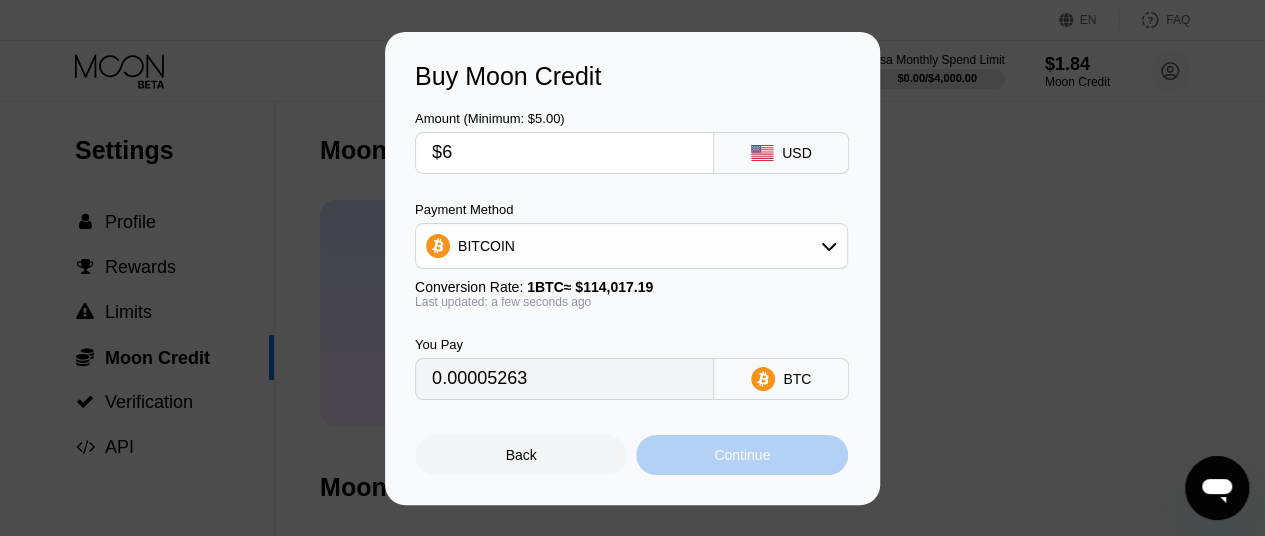 click on "Continue" at bounding box center (742, 455) 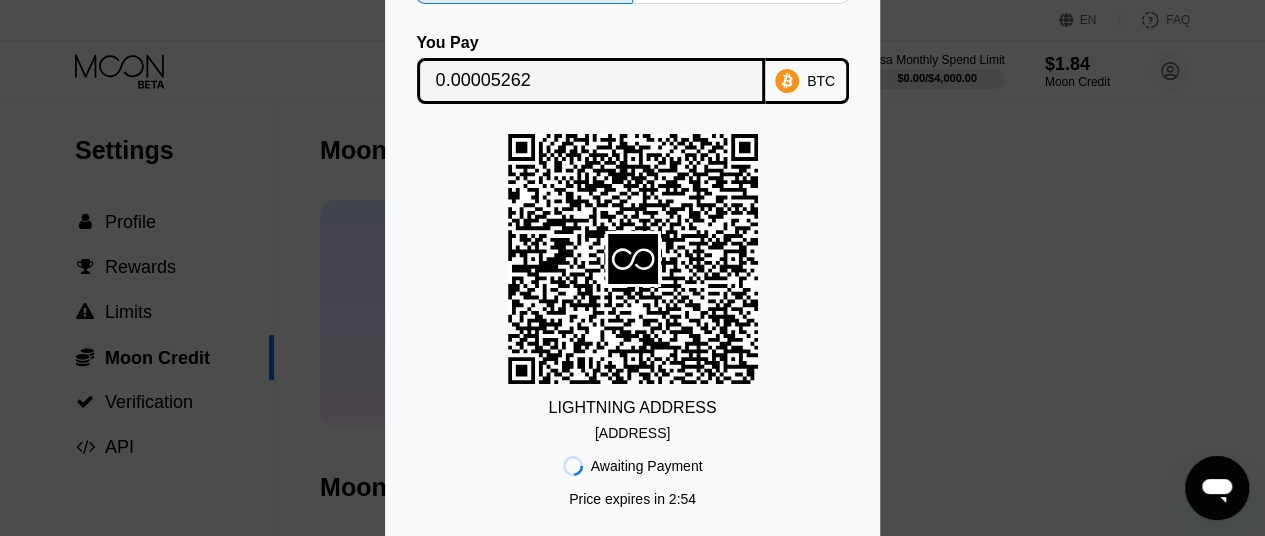 click on "Lightning On-Chain You Pay 0.00005262 BTC LIGHTNING   ADDRESS lnbc52620n1p5fp...7j06awvcpm25e8h Awaiting Payment Price expires in   2 : 54 Cancel Open in Wallet" at bounding box center [632, 268] 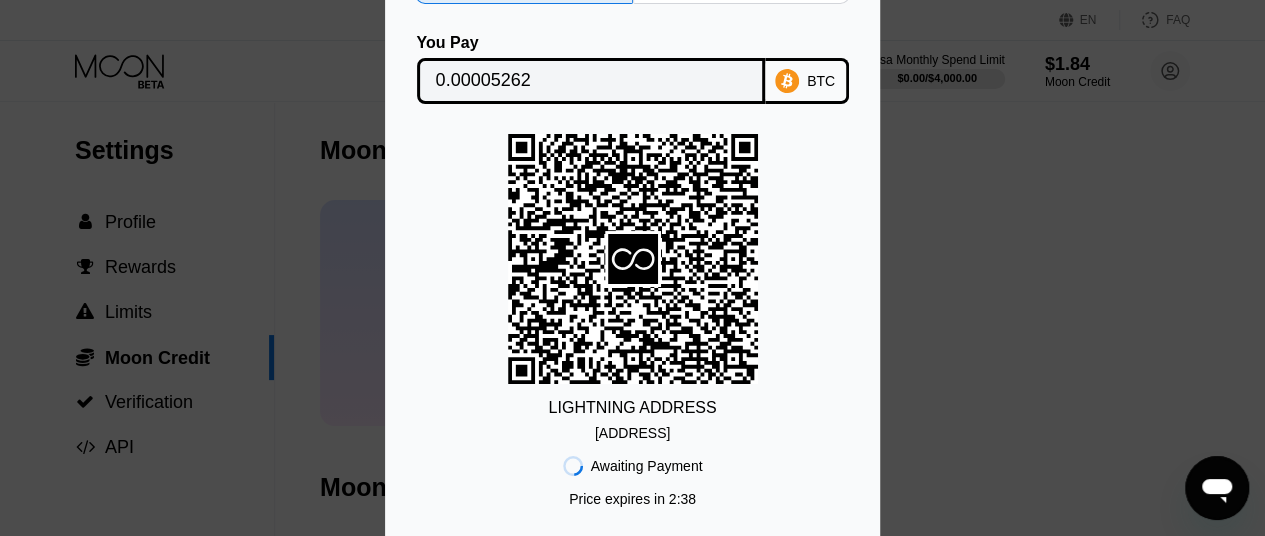 click on "Lightning On-Chain You Pay 0.00005262 BTC LIGHTNING   ADDRESS lnbc52620n1p5fp...7j06awvcpm25e8h Awaiting Payment Price expires in   2 : 38 Cancel Open in Wallet" at bounding box center (632, 268) 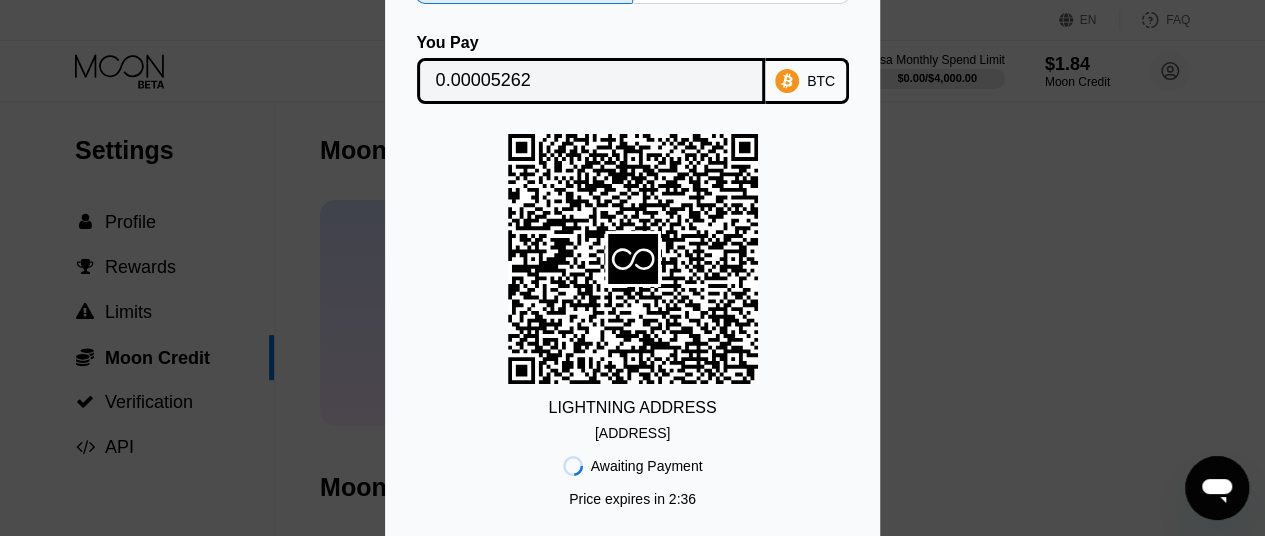 click on "Lightning On-Chain You Pay 0.00005262 BTC LIGHTNING   ADDRESS lnbc52620n1p5fp...7j06awvcpm25e8h Awaiting Payment Price expires in   2 : 36 Cancel Open in Wallet" at bounding box center (632, 268) 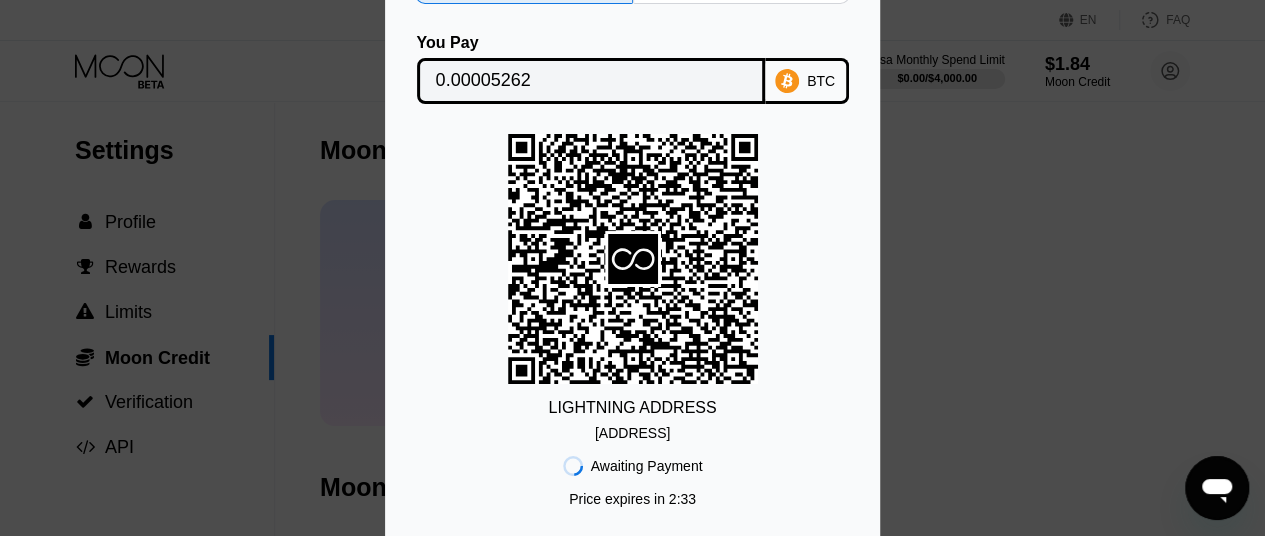 click on "Lightning On-Chain You Pay 0.00005262 BTC LIGHTNING   ADDRESS lnbc52620n1p5fp...7j06awvcpm25e8h Awaiting Payment Price expires in   2 : 33 Cancel Open in Wallet" at bounding box center (632, 268) 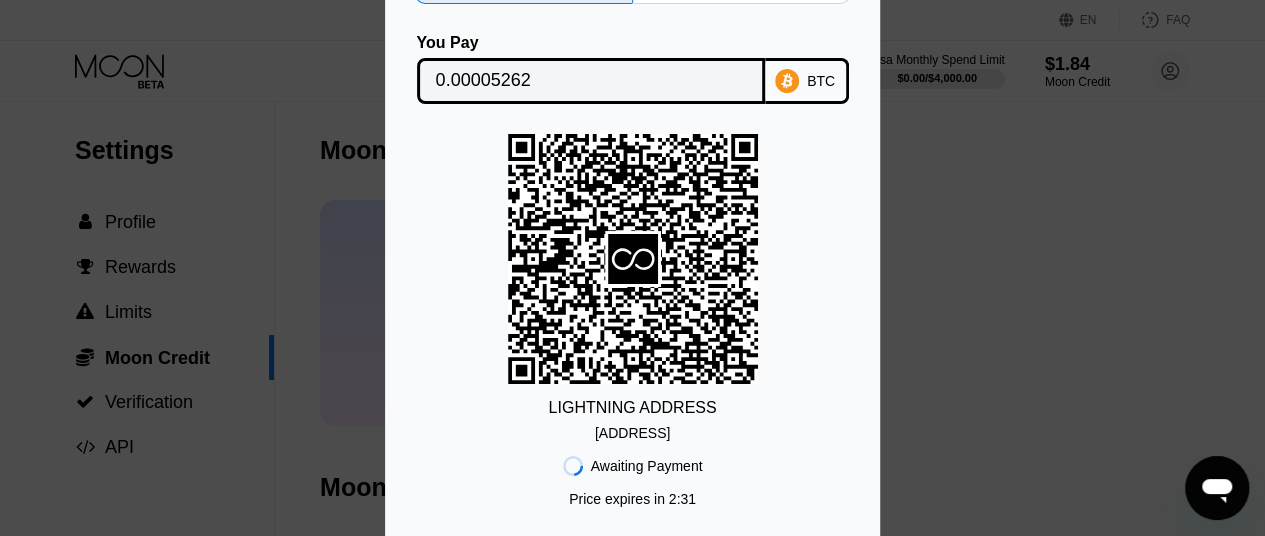 click on "Lightning On-Chain You Pay 0.00005262 BTC LIGHTNING   ADDRESS lnbc52620n1p5fp...7j06awvcpm25e8h Awaiting Payment Price expires in   2 : 31 Cancel Open in Wallet" at bounding box center [632, 268] 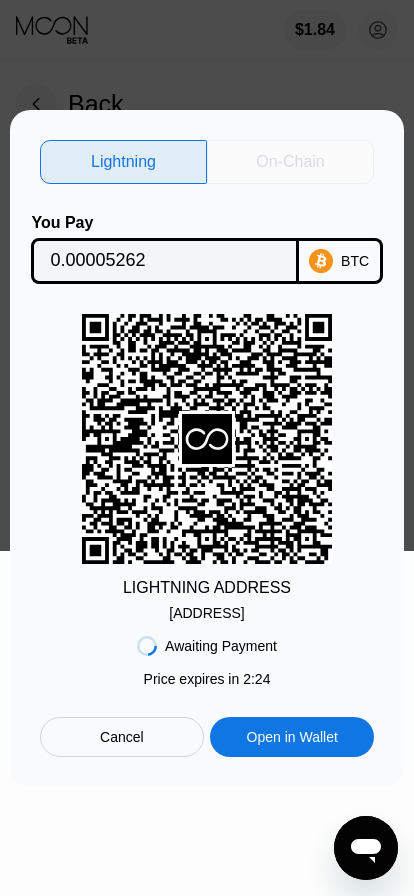 click on "On-Chain" at bounding box center [290, 162] 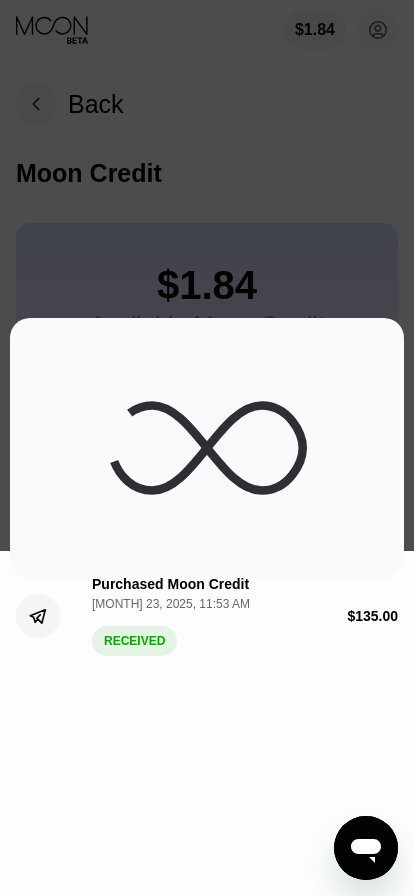 click at bounding box center [640, 275] 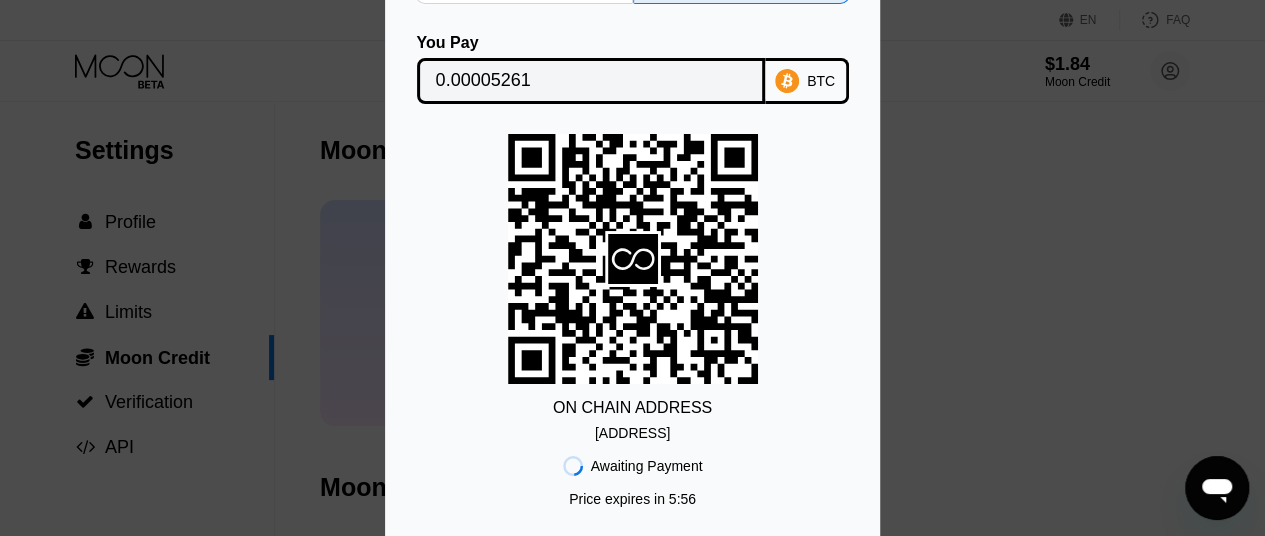 click on "bc1qsgfegwp2z9m...t99vcvhu8ft2ayz" at bounding box center (632, 433) 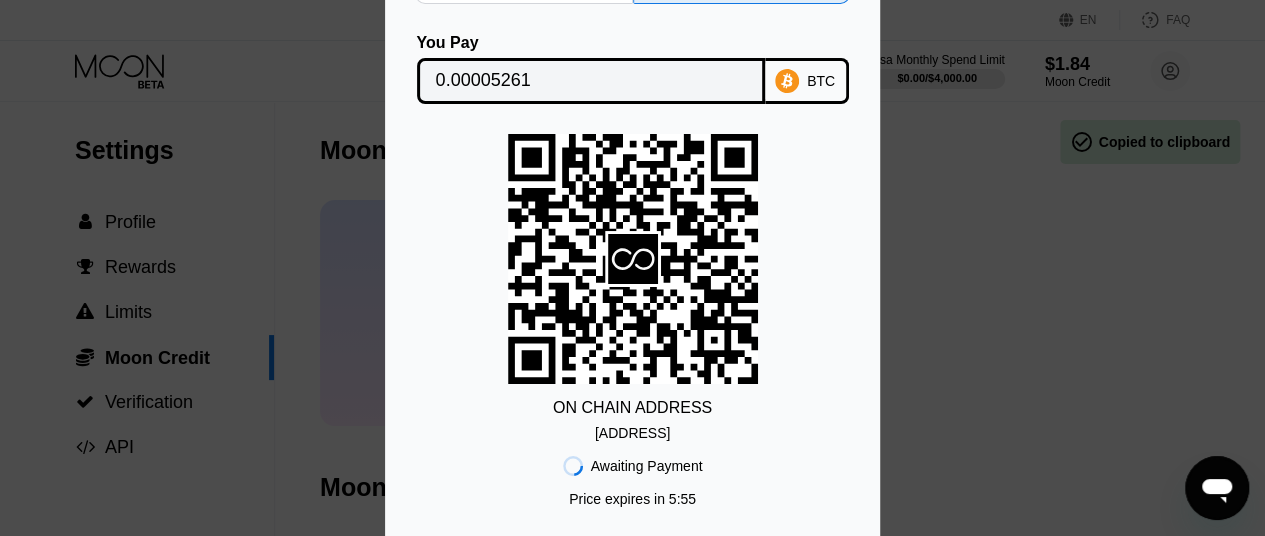 click on "bc1qsgfegwp2z9m...t99vcvhu8ft2ayz" at bounding box center (632, 433) 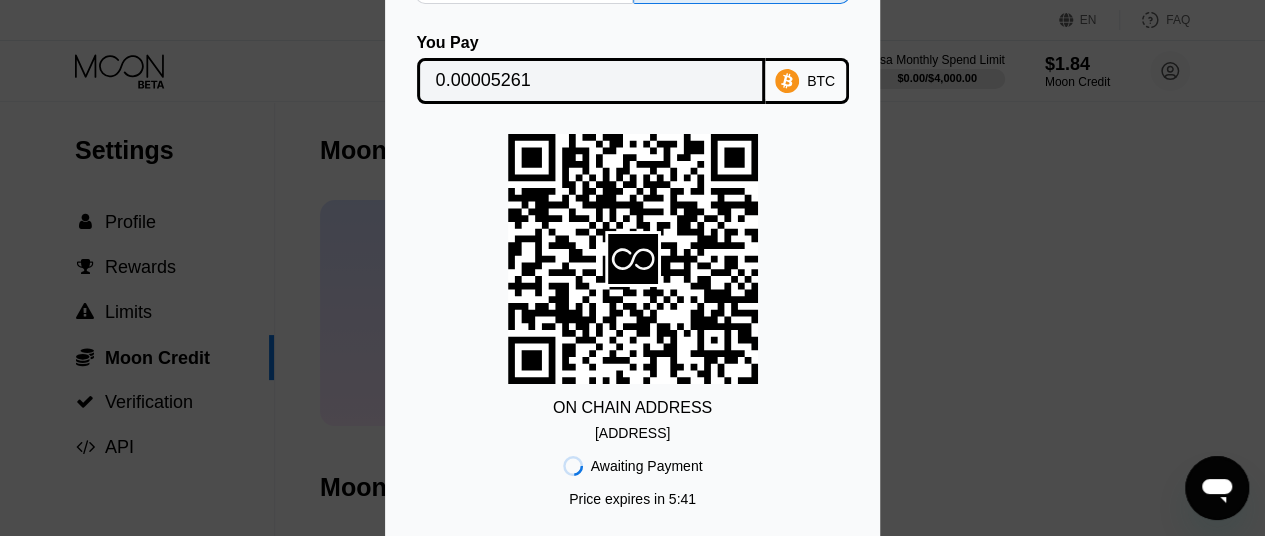 click on "0.00005261" at bounding box center [591, 81] 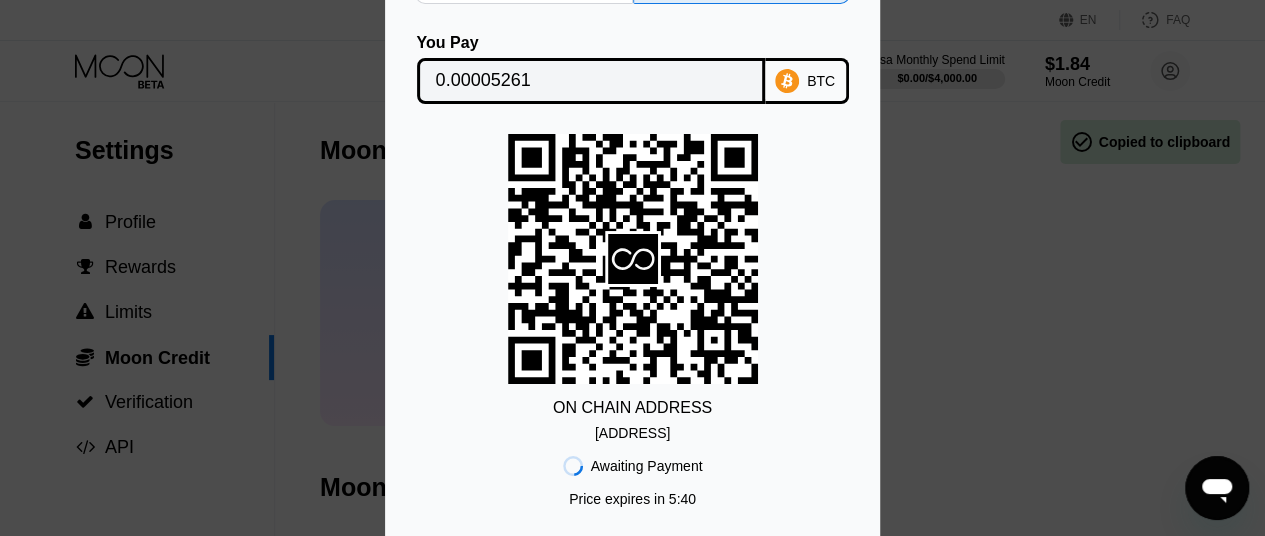 click on "0.00005261" at bounding box center [591, 81] 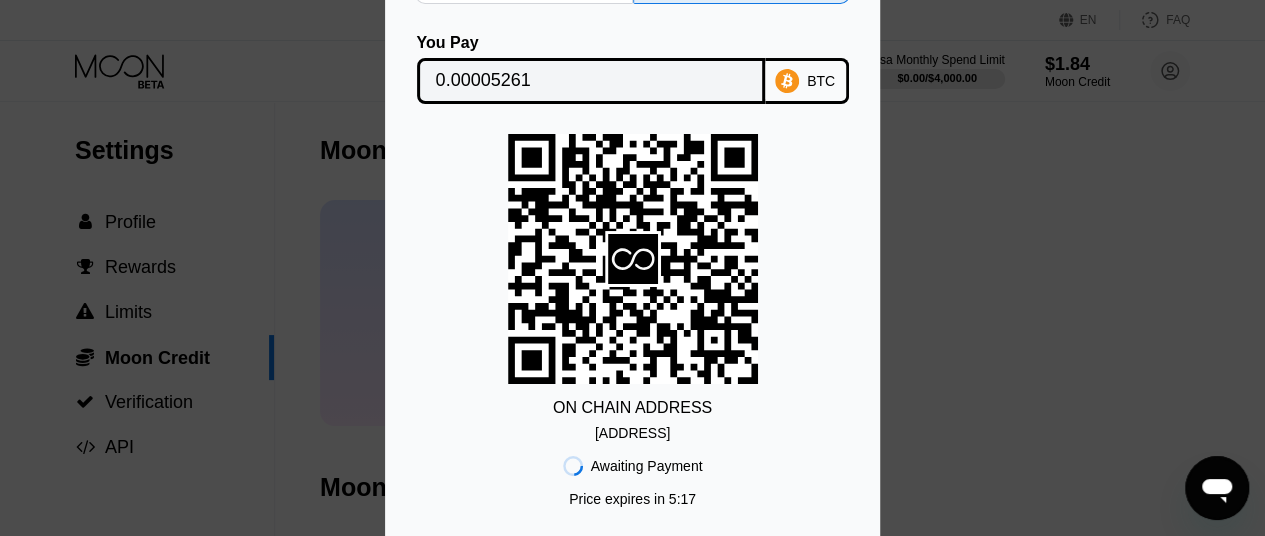 click on "Lightning On-Chain You Pay 0.00005261 BTC ON CHAIN   ADDRESS bc1qsgfegwp2z9m...t99vcvhu8ft2ayz Awaiting Payment Price expires in   2 : 19 Price expires in   5 : 17 Cancel Open in Wallet" at bounding box center [632, 268] 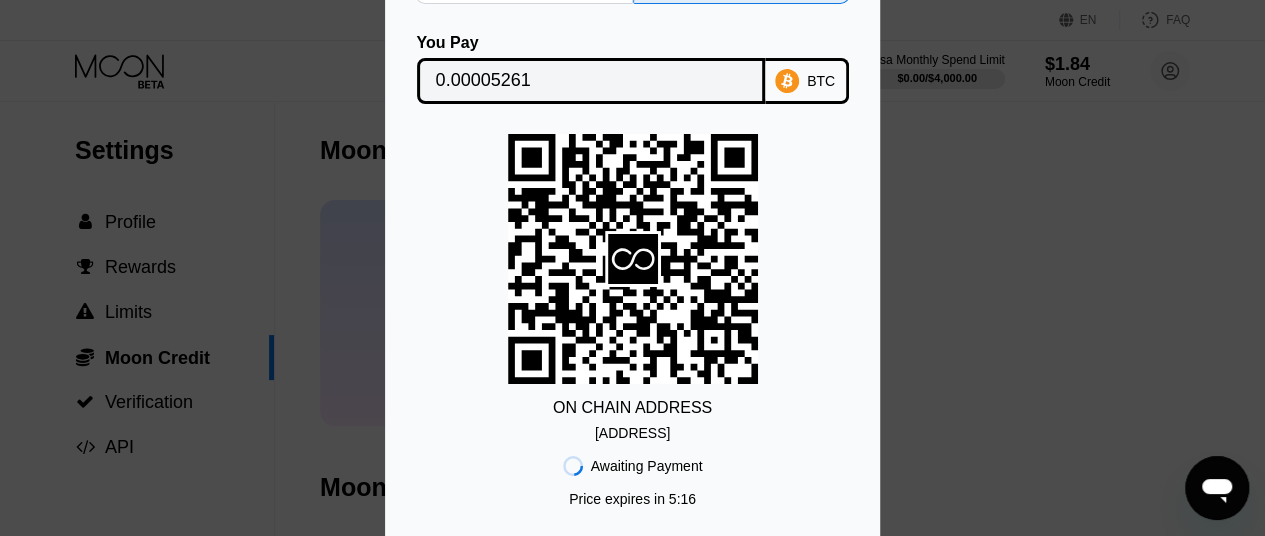 click on "Lightning On-Chain You Pay 0.00005261 BTC ON CHAIN   ADDRESS bc1qsgfegwp2z9m...t99vcvhu8ft2ayz Awaiting Payment Price expires in   2 : 19 Price expires in   5 : 16 Cancel Open in Wallet" at bounding box center (632, 268) 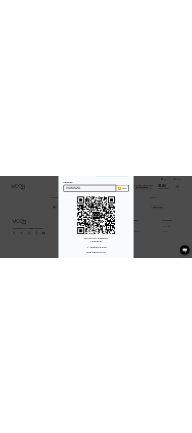 scroll, scrollTop: 97, scrollLeft: 0, axis: vertical 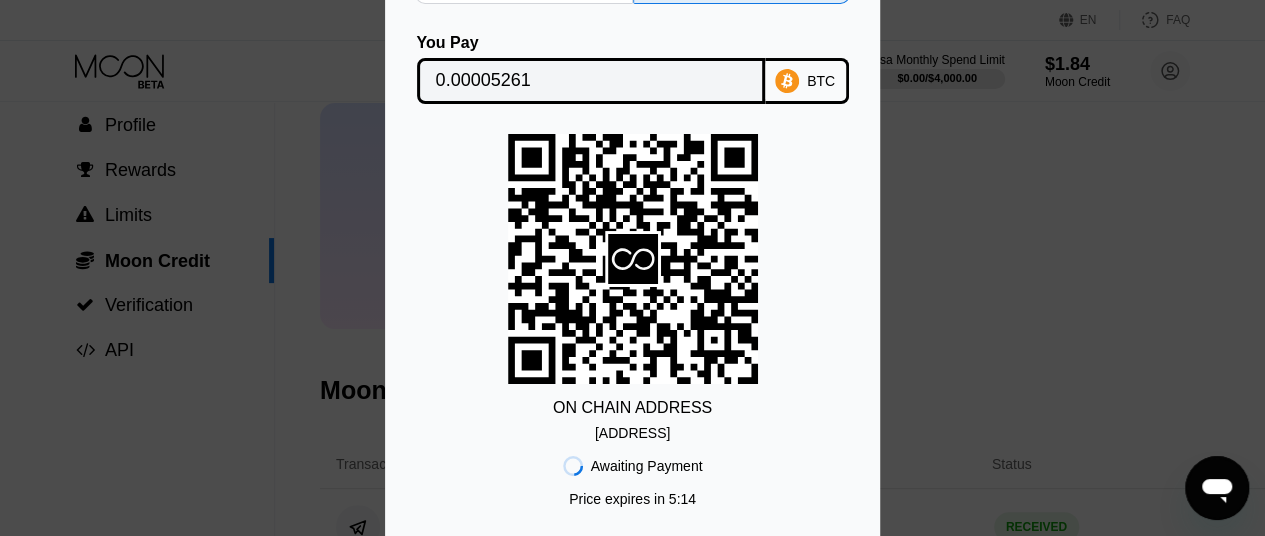 drag, startPoint x: 929, startPoint y: 215, endPoint x: 939, endPoint y: 184, distance: 32.572994 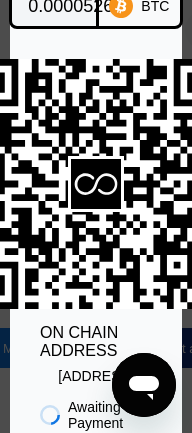 drag, startPoint x: 89, startPoint y: 241, endPoint x: 93, endPoint y: 183, distance: 58.137768 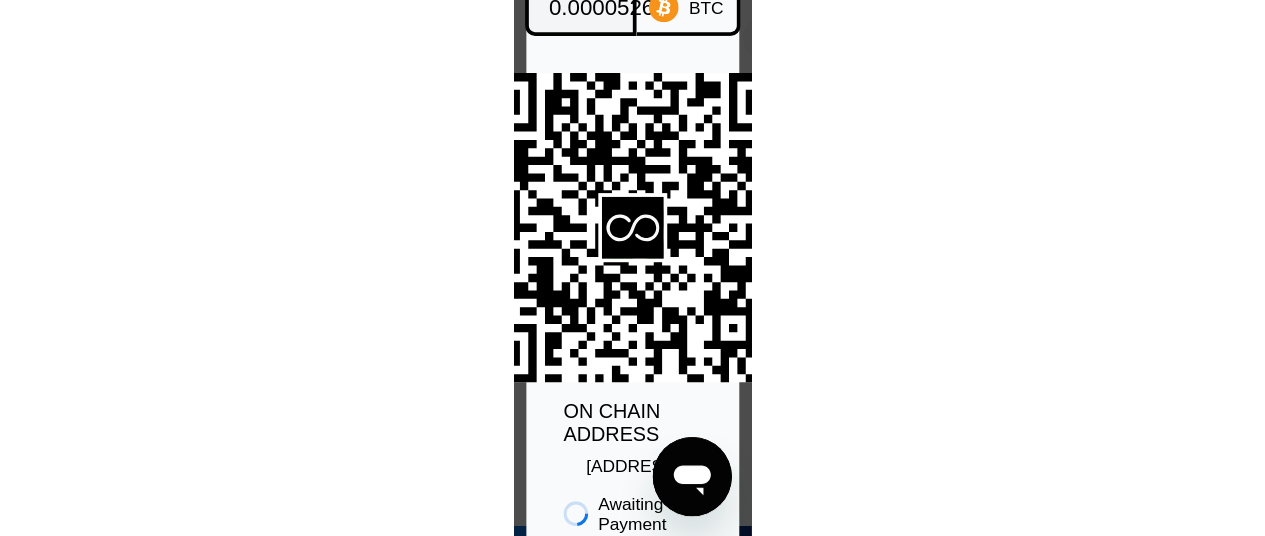 scroll, scrollTop: 0, scrollLeft: 0, axis: both 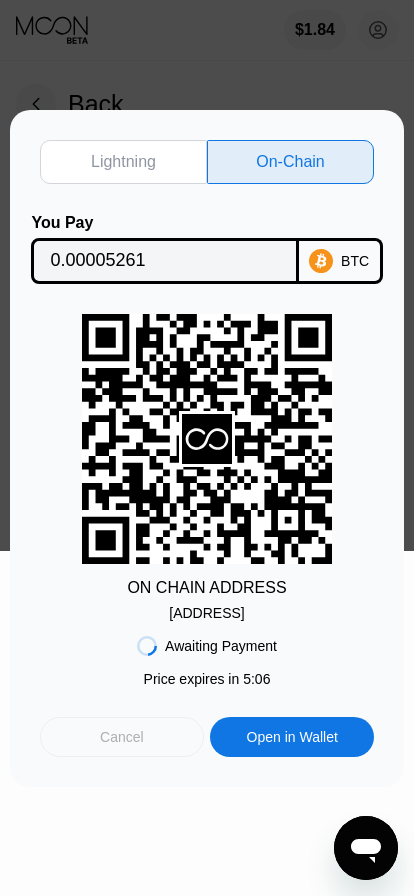 click on "Cancel" at bounding box center [122, 737] 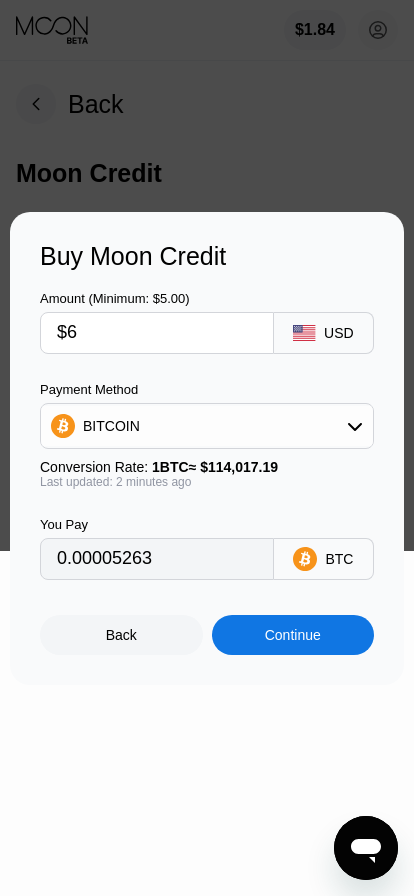click on "$6" at bounding box center (173, 333) 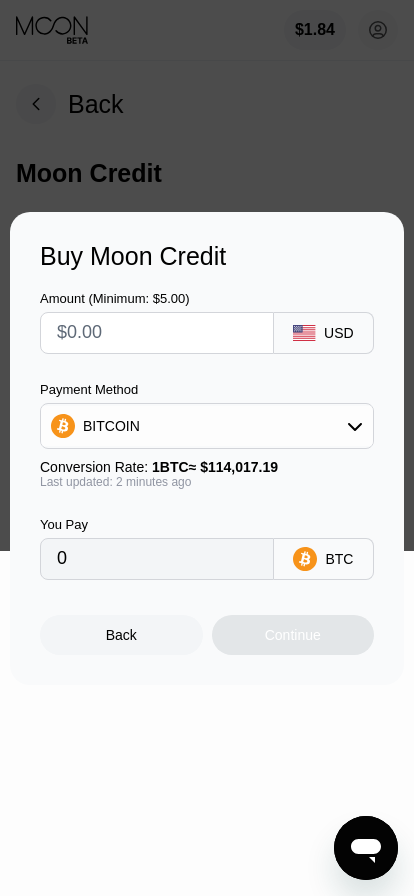 type on "0" 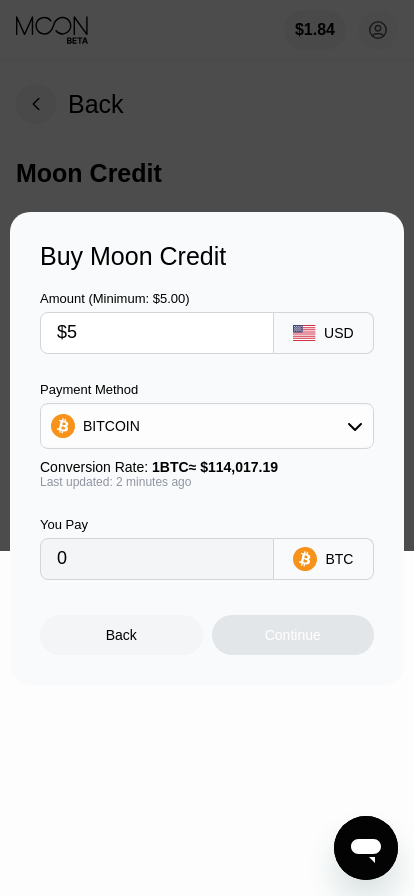 type on "0.00004386" 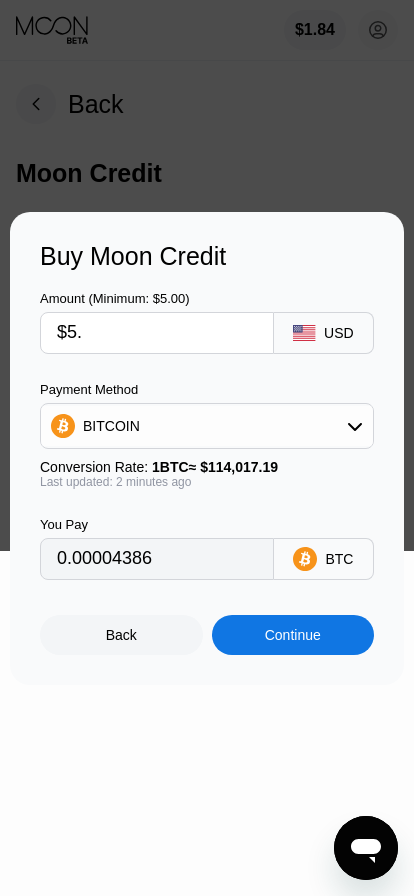 type on "$5.5" 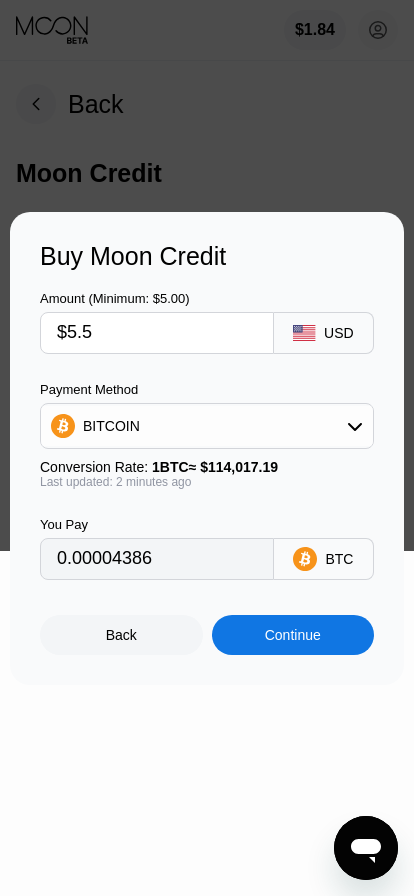 type on "0.00004824" 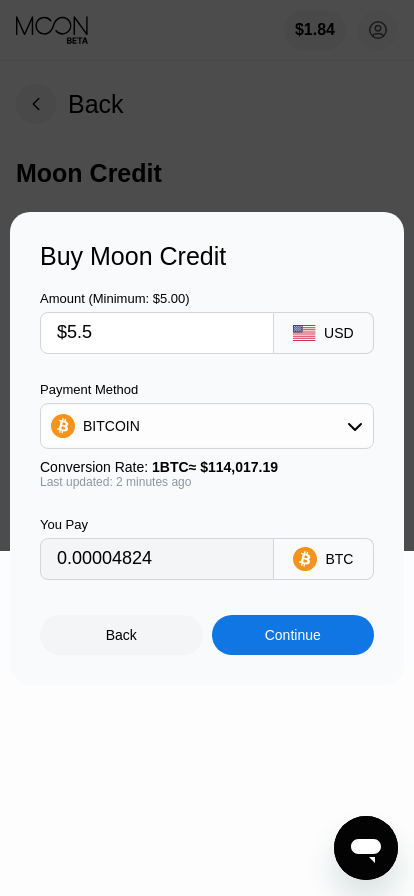 type on "$5.50" 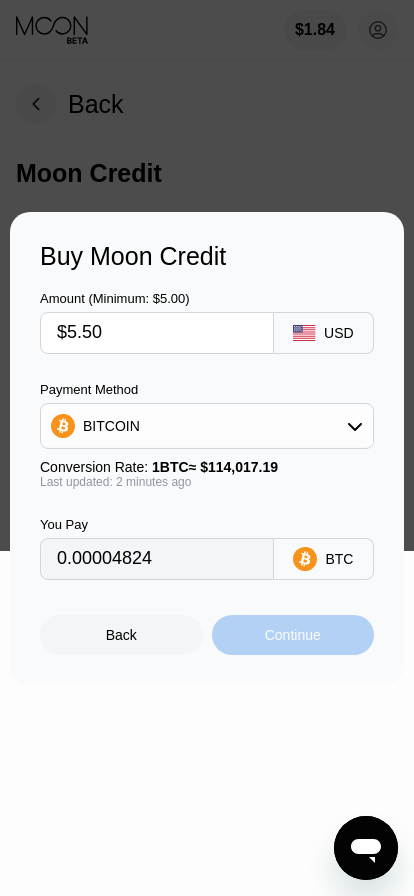 click on "Continue" at bounding box center [293, 635] 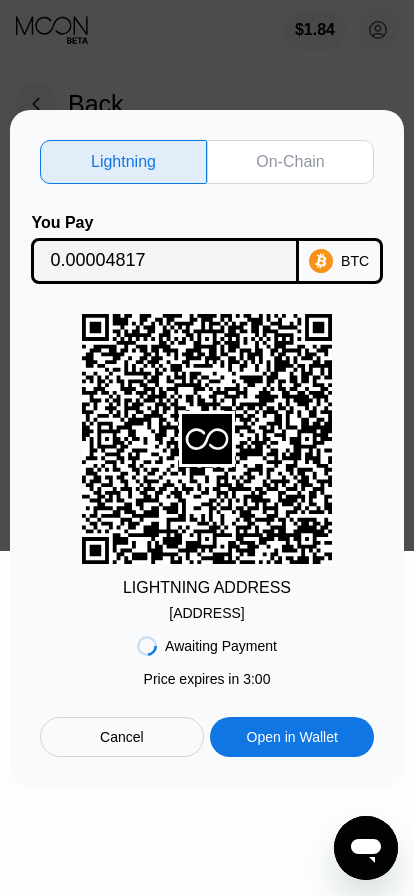 click on "On-Chain" at bounding box center [290, 162] 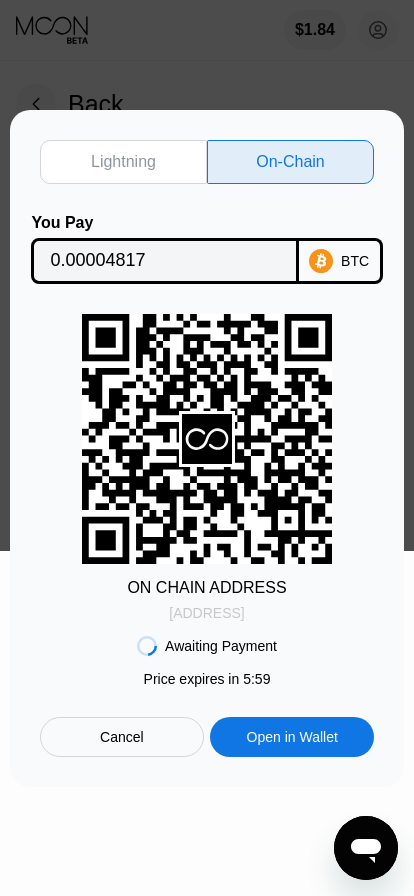 click on "bc1qdxllwvl4wz2...t8pu8xf3q3x97yg" at bounding box center [206, 613] 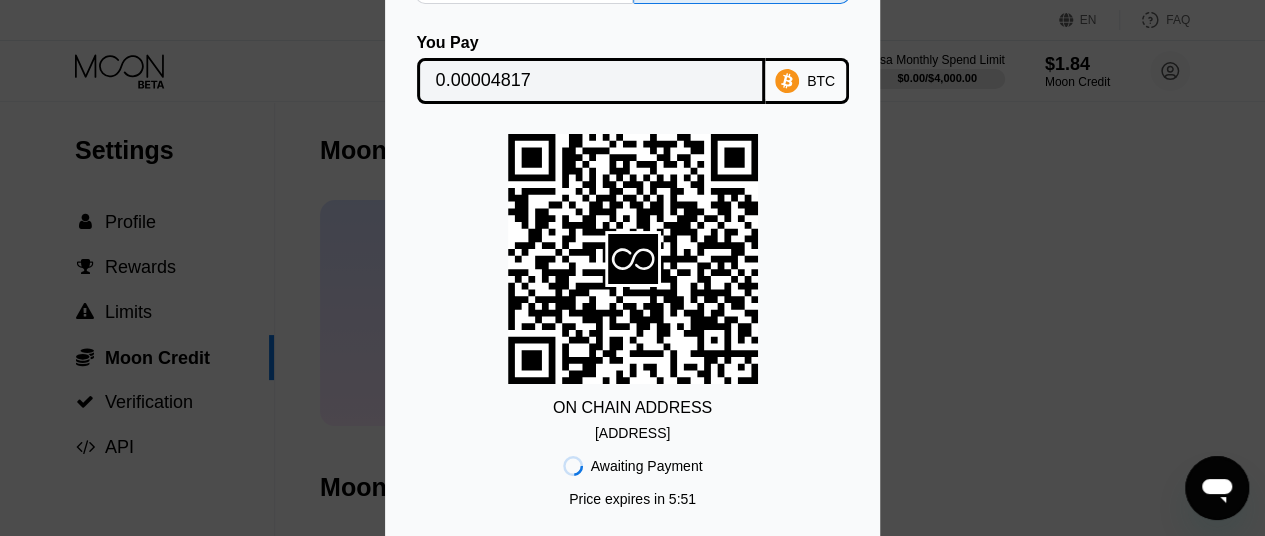 click on "0.00004817" at bounding box center [591, 81] 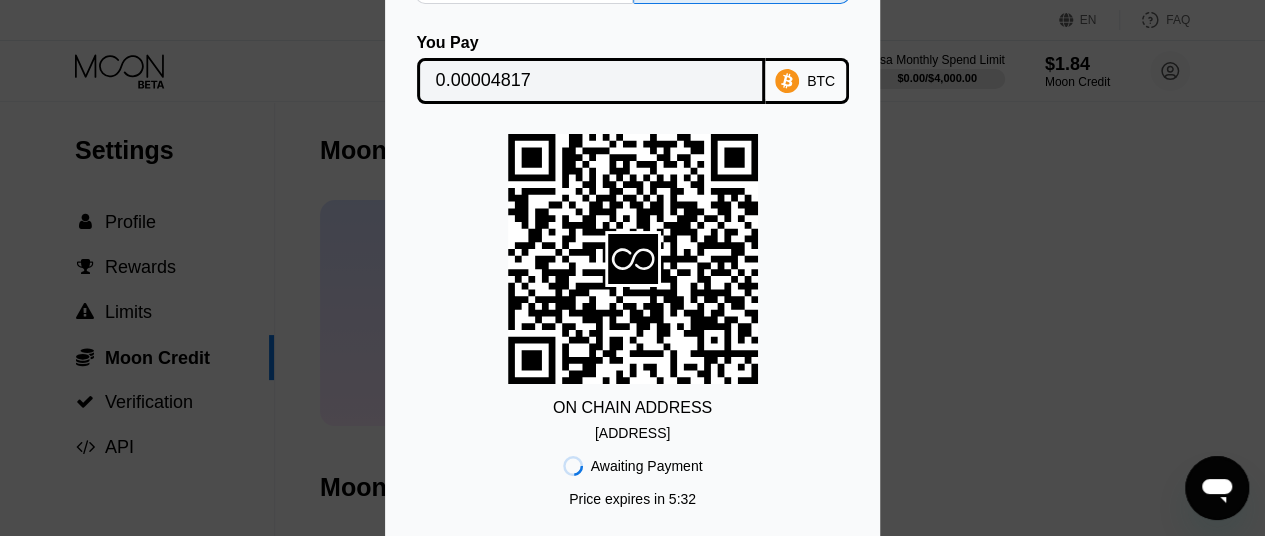 click on "Lightning On-Chain You Pay 0.00004817 BTC ON CHAIN   ADDRESS bc1qdxllwvl4wz2...t8pu8xf3q3x97yg Awaiting Payment Price expires in   2 : 56 Price expires in   5 : 32 Cancel Open in Wallet" at bounding box center (632, 268) 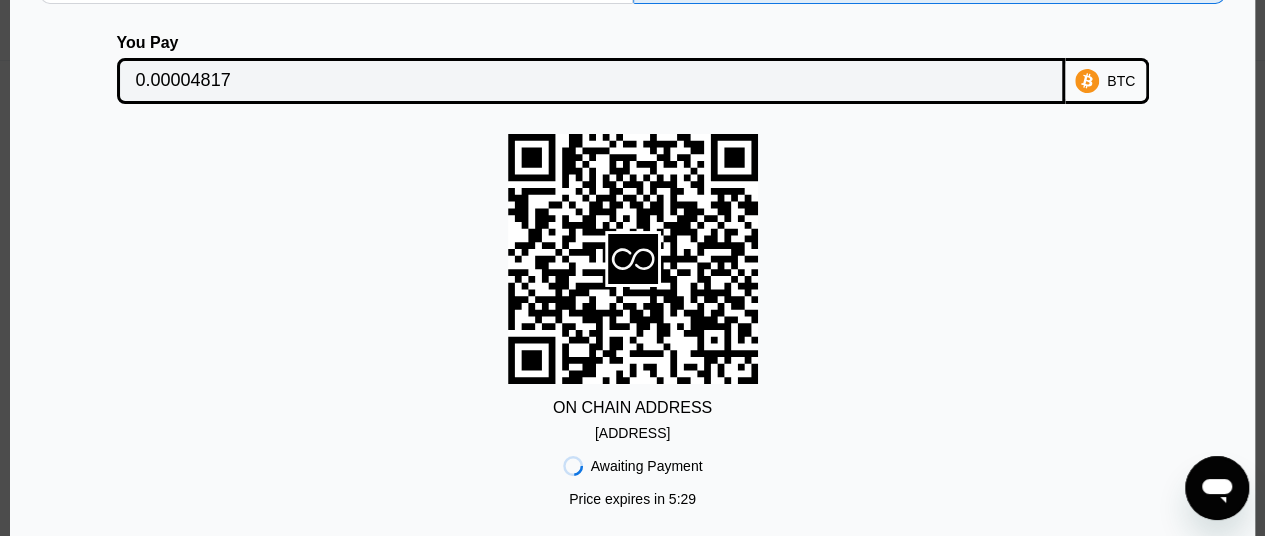 click on "0.00004817" at bounding box center (591, 81) 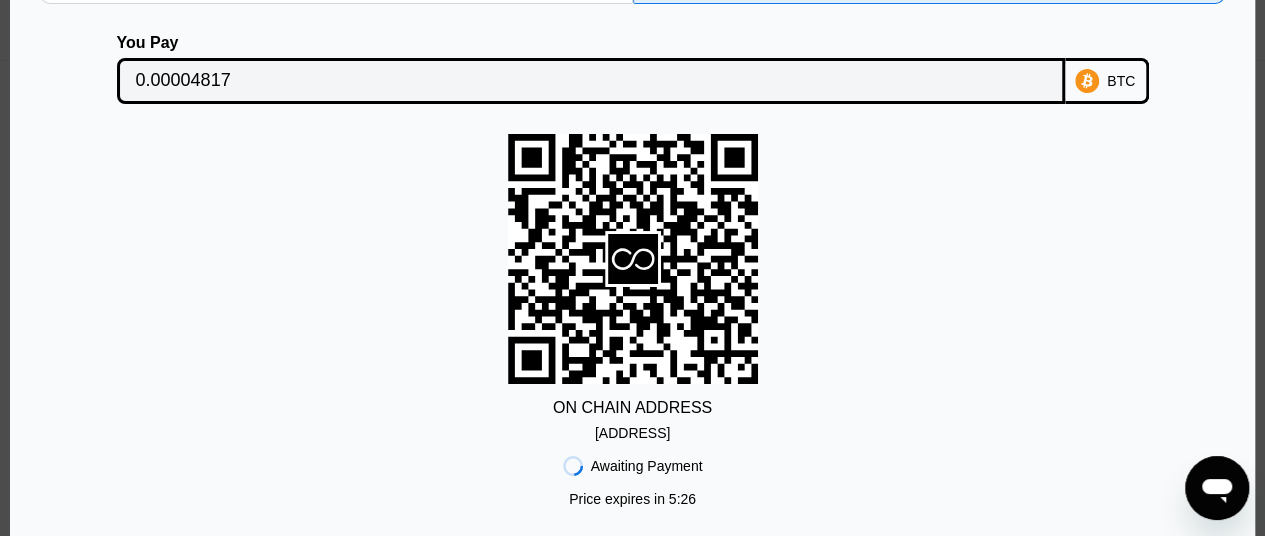 click on "Cancel" at bounding box center [330, 557] 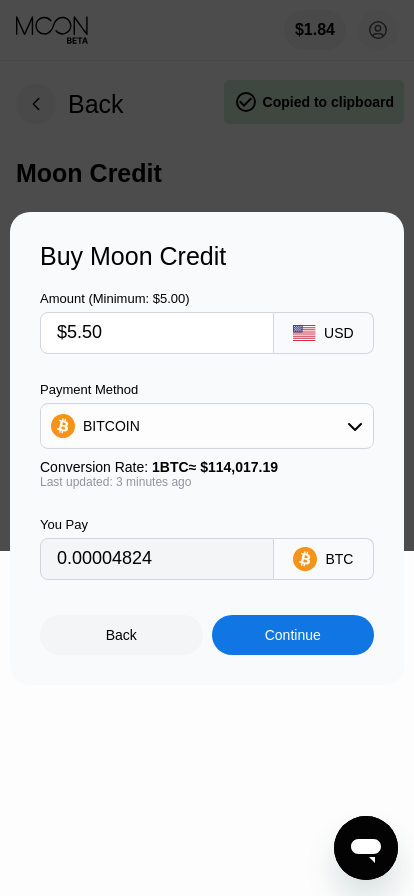 click on "$5.50" at bounding box center [173, 333] 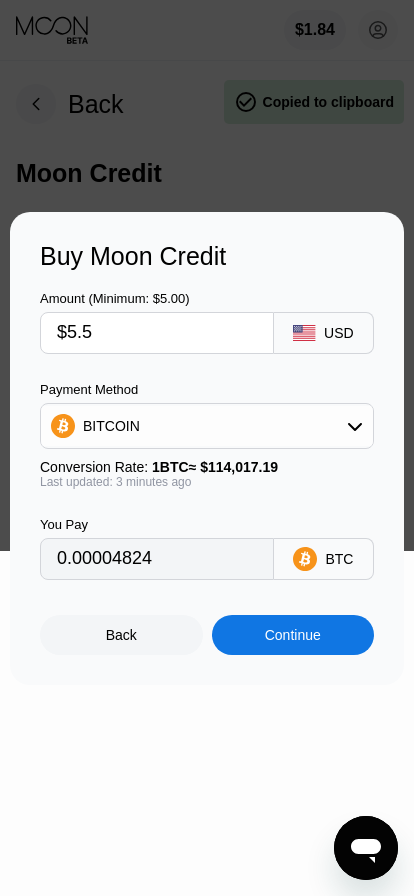 type on "$5." 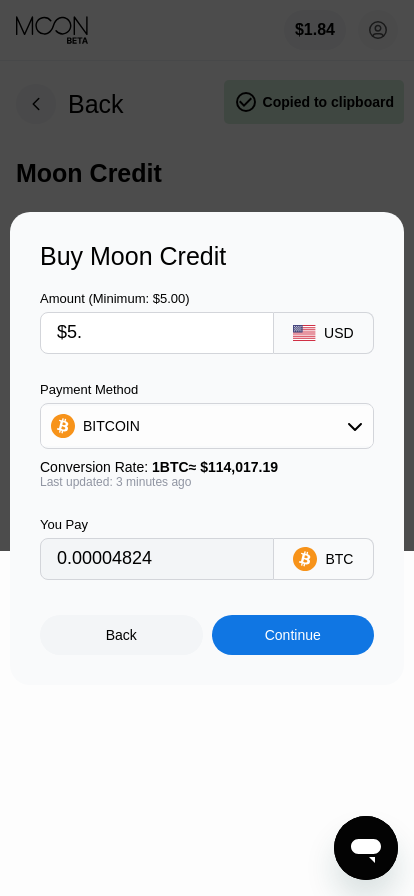 type on "0.00004386" 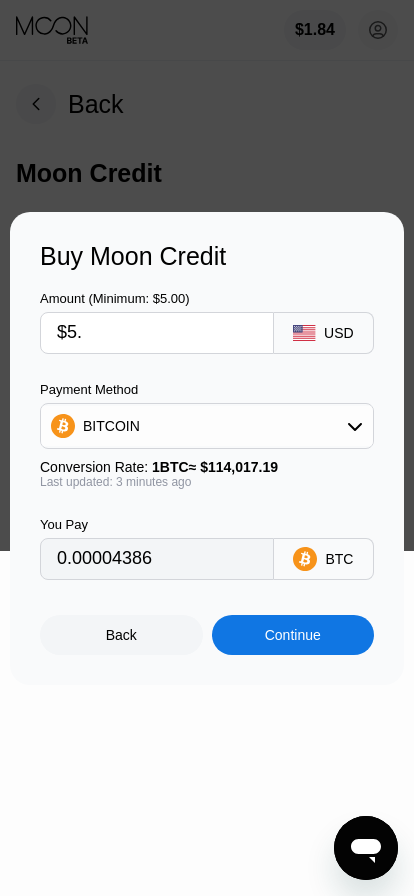type on "$5" 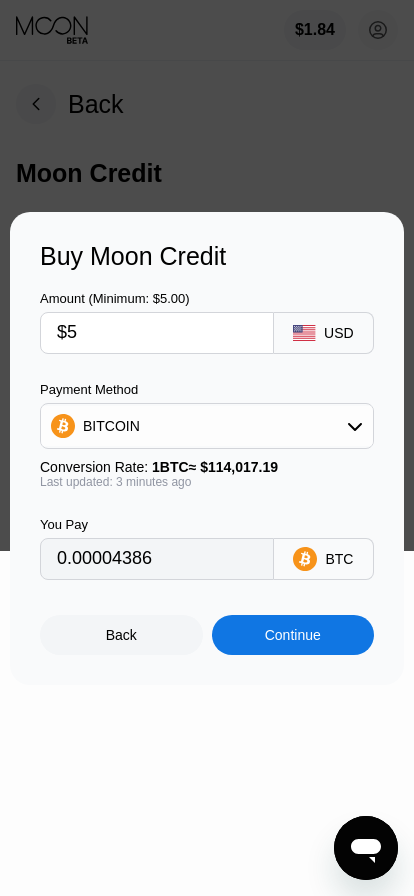 click on "Continue" at bounding box center [293, 635] 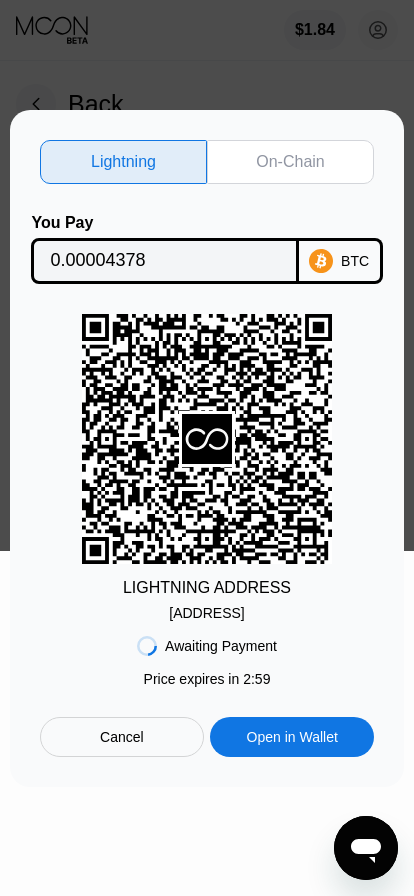 click on "On-Chain" at bounding box center (290, 162) 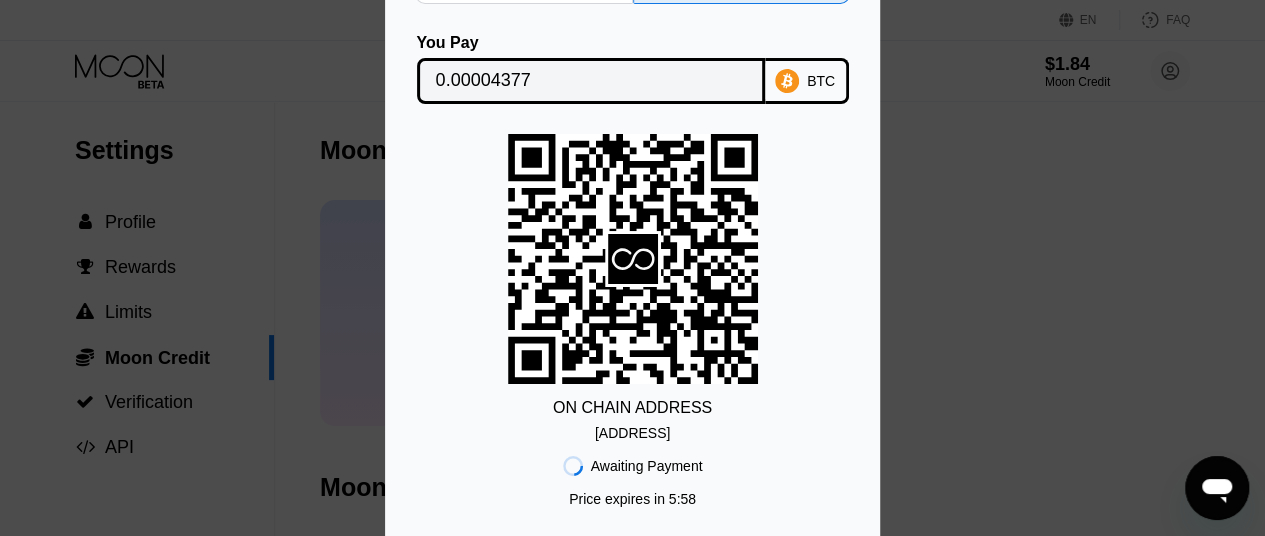 click on "Awaiting Payment Price expires in   2 : 56 Price expires in   5 : 58 Cancel Open in Wallet" at bounding box center (632, 509) 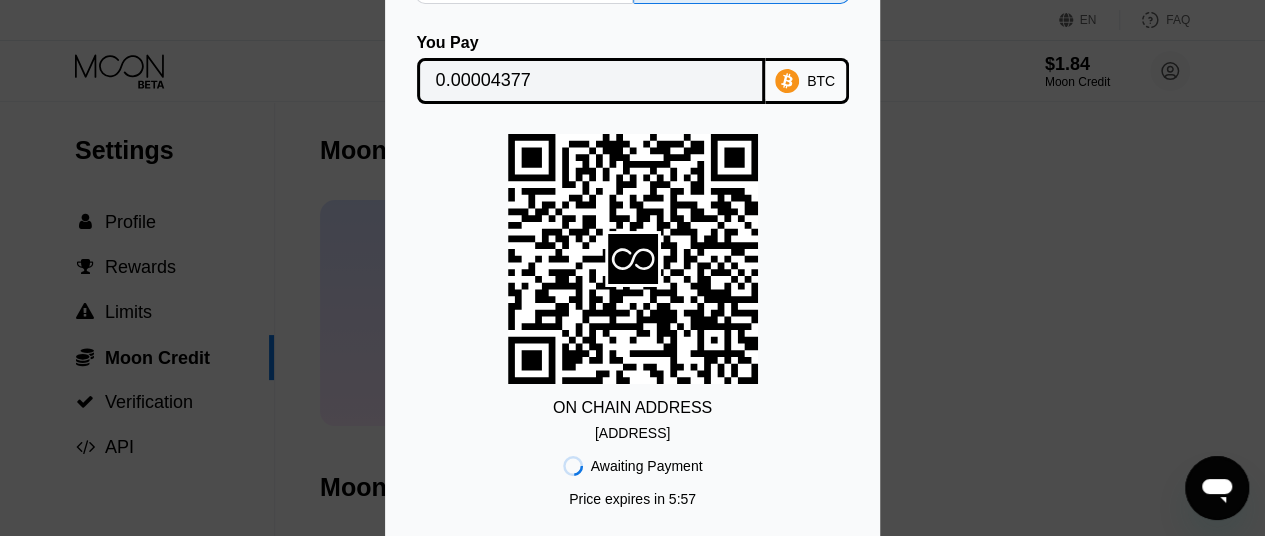 click on "bc1qwp5cf542z2n...k73r4xyd6992l9v" at bounding box center (632, 433) 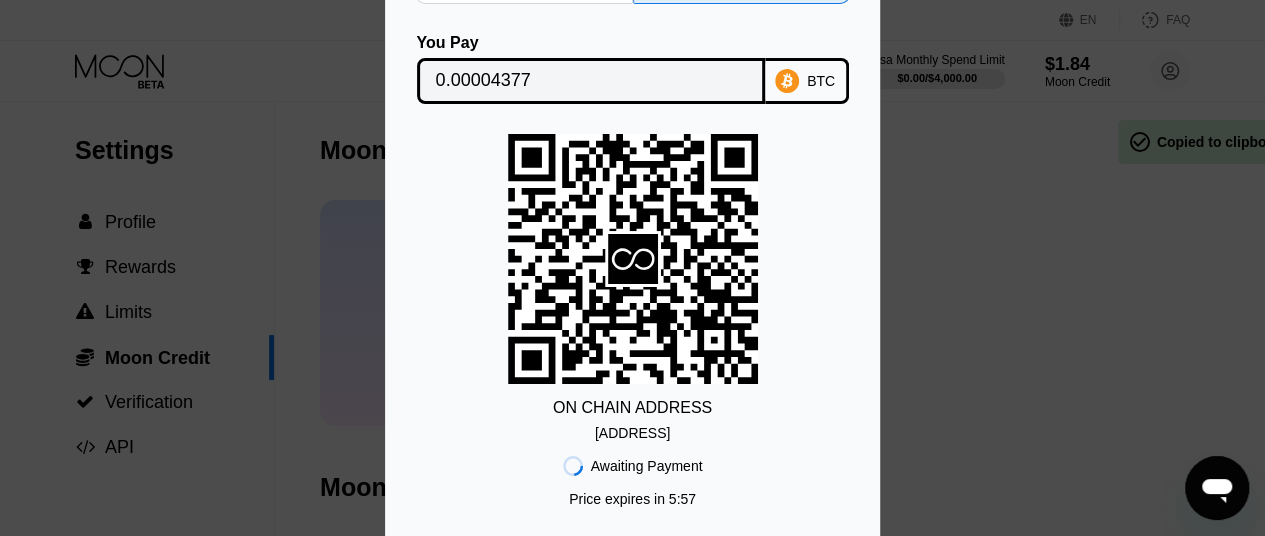 click on "bc1qwp5cf542z2n...k73r4xyd6992l9v" at bounding box center [632, 433] 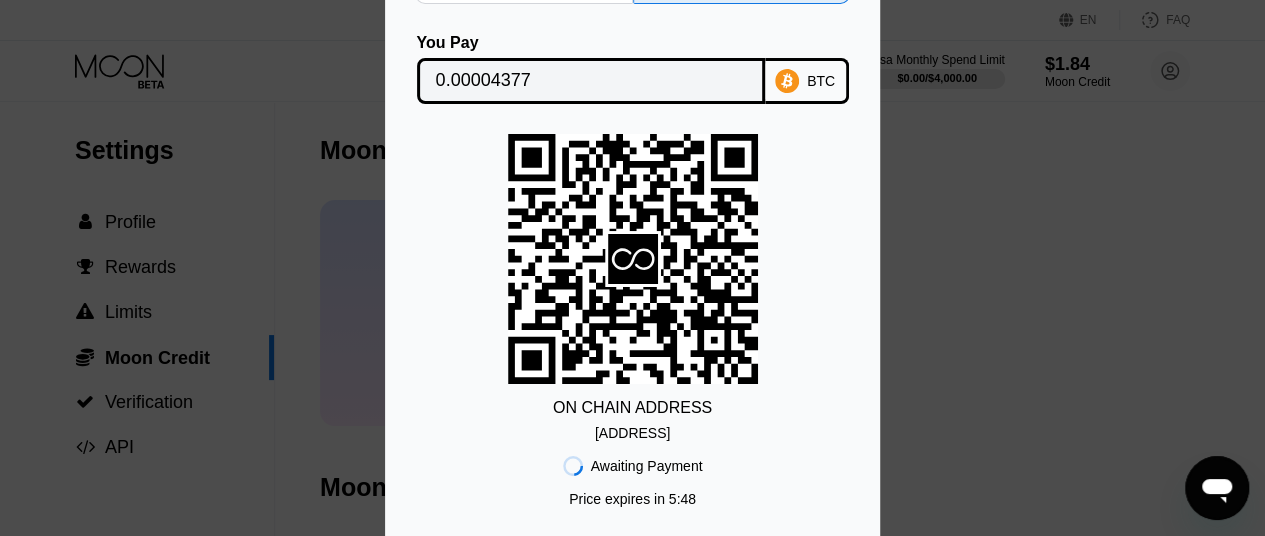 click on "0.00004377" at bounding box center [591, 81] 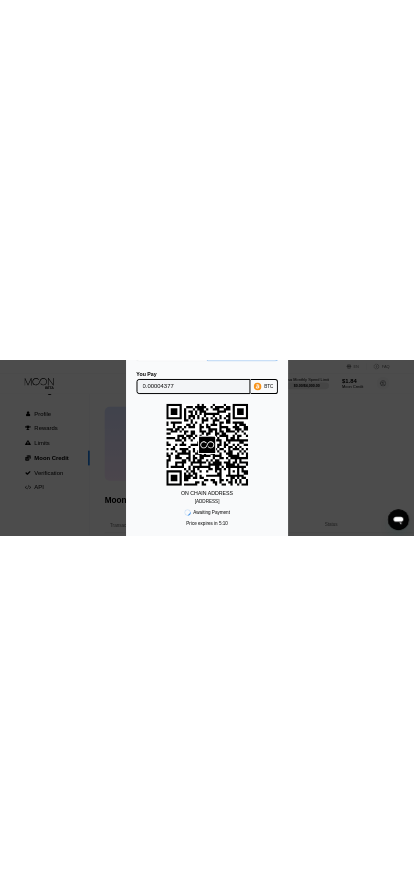 scroll, scrollTop: 0, scrollLeft: 0, axis: both 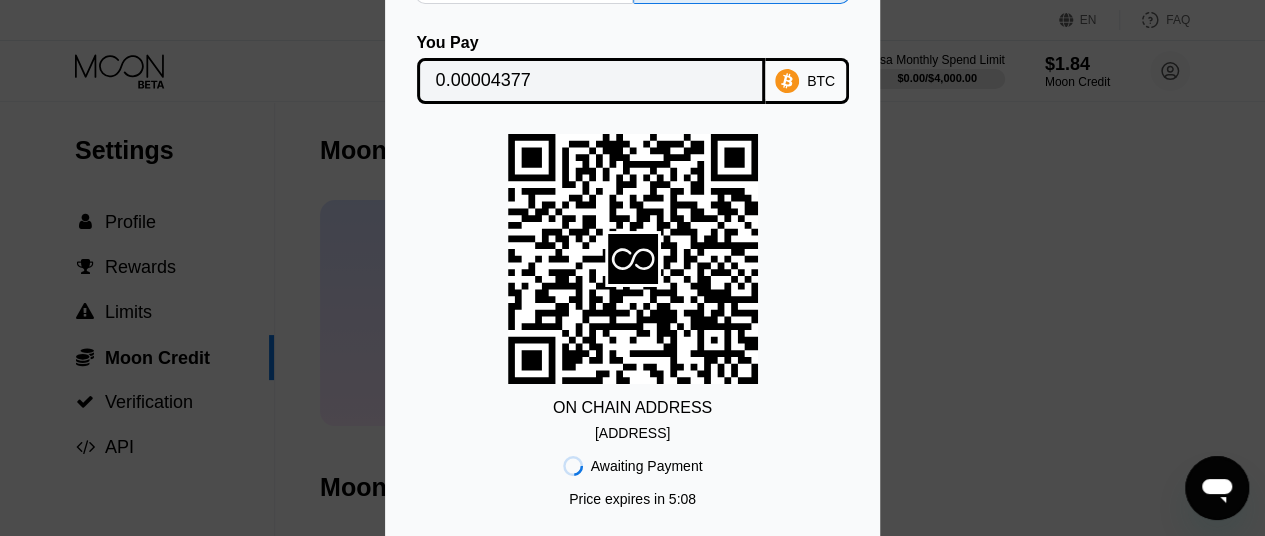 click on "Lightning On-Chain You Pay 0.00004377 BTC ON CHAIN   ADDRESS bc1qwp5cf542z2n...k73r4xyd6992l9v Awaiting Payment Price expires in   2 : 56 Price expires in   5 : 08 Cancel Open in Wallet" at bounding box center [632, 268] 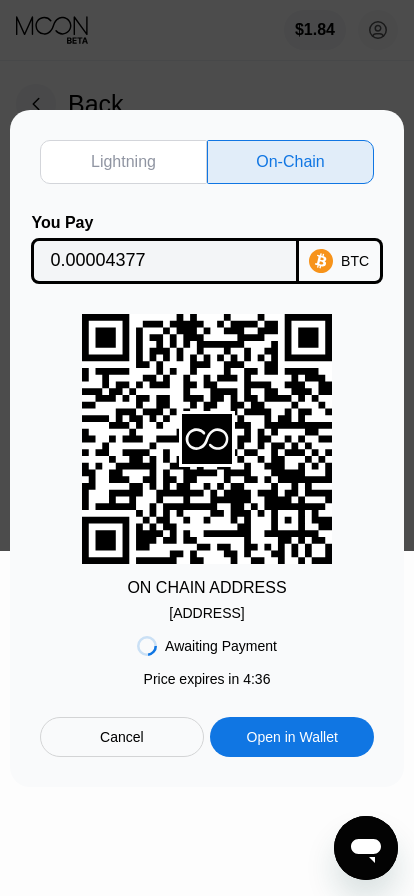 click at bounding box center (640, 275) 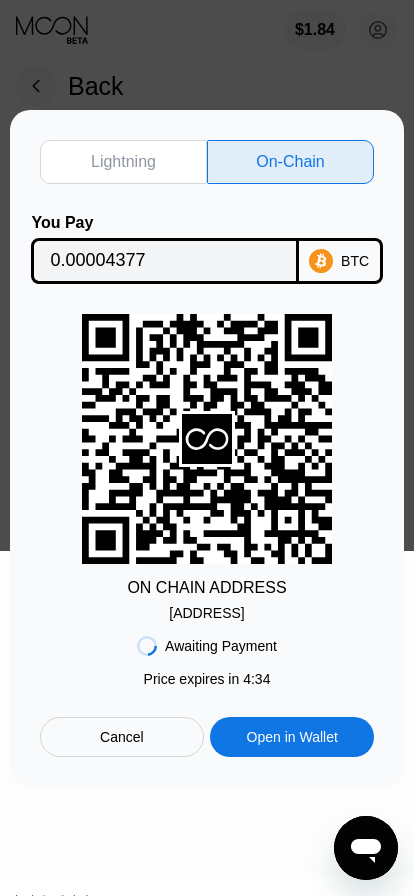 scroll, scrollTop: 19, scrollLeft: 0, axis: vertical 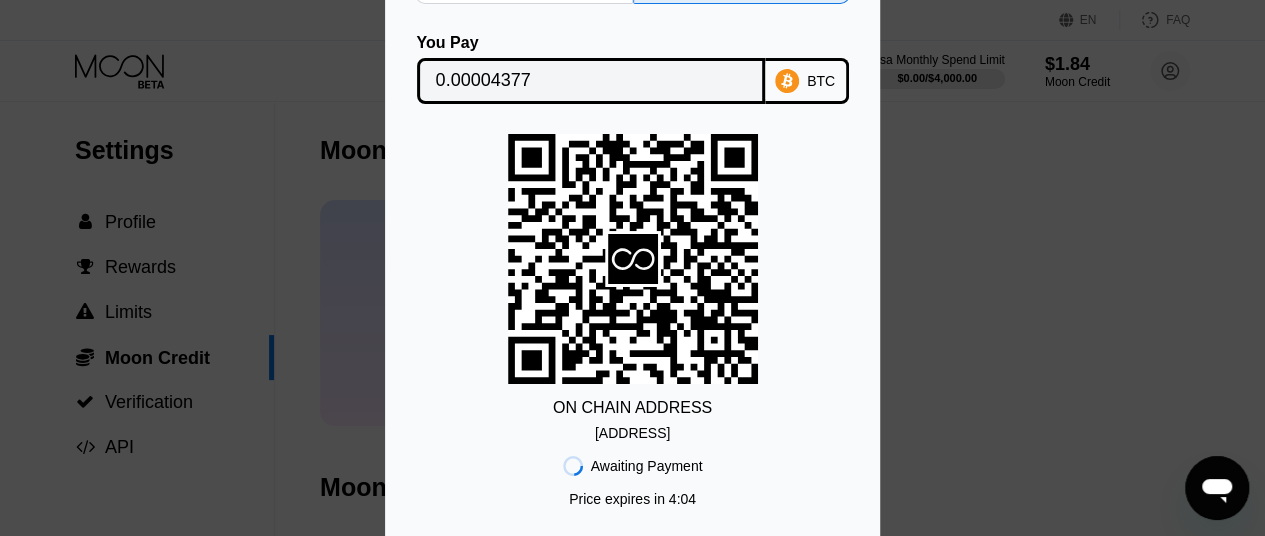 click on "Lightning On-Chain You Pay 0.00004377 BTC ON CHAIN   ADDRESS bc1qwp5cf542z2n...k73r4xyd6992l9v Awaiting Payment Price expires in   2 : 56 Price expires in   4 : 04 Cancel Open in Wallet" at bounding box center [632, 268] 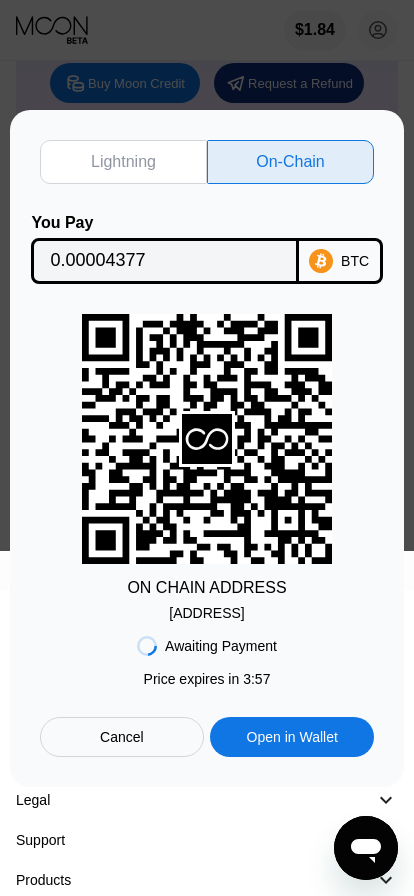 scroll, scrollTop: 304, scrollLeft: 0, axis: vertical 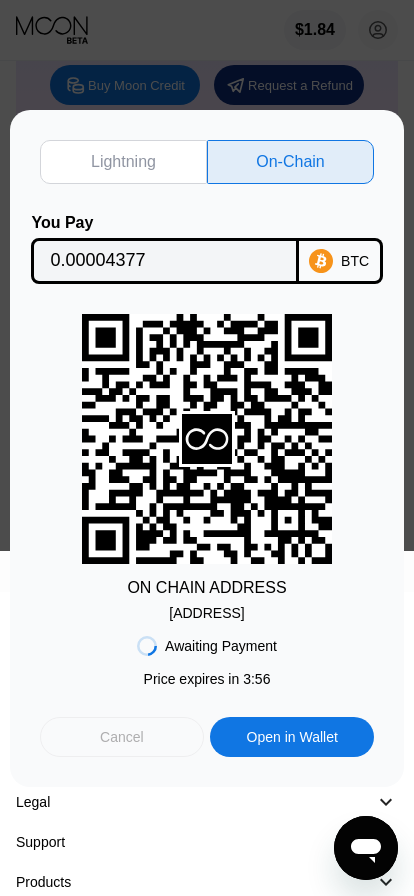 click on "Cancel" at bounding box center [122, 737] 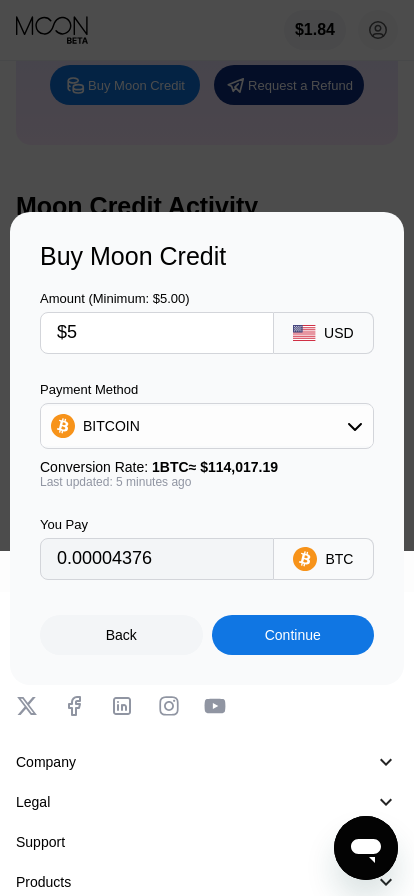 click at bounding box center (640, 275) 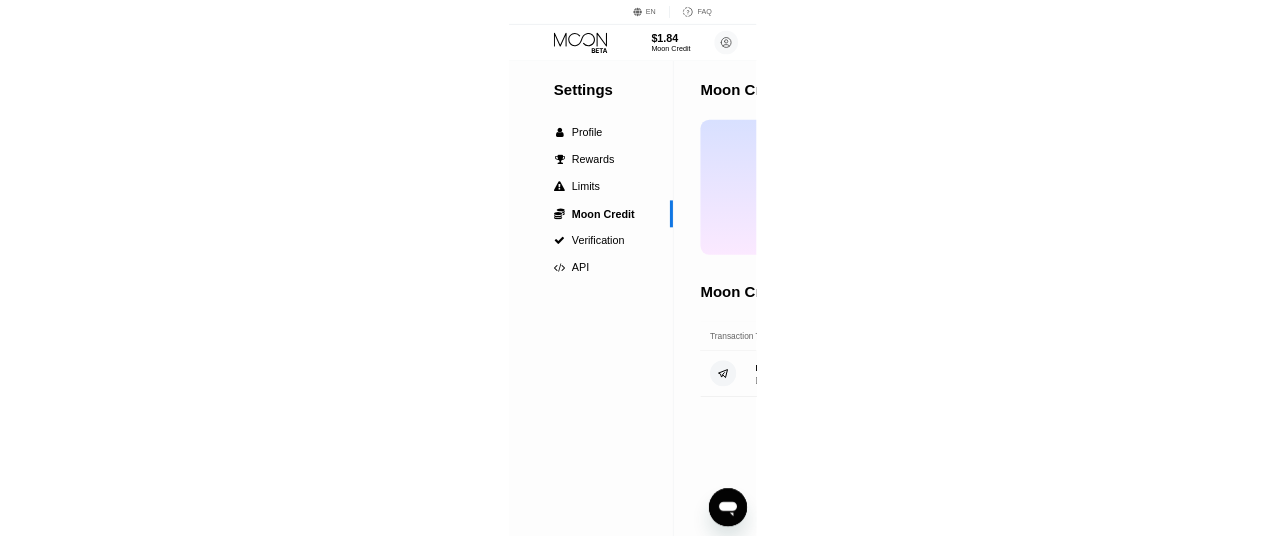 scroll, scrollTop: 0, scrollLeft: 0, axis: both 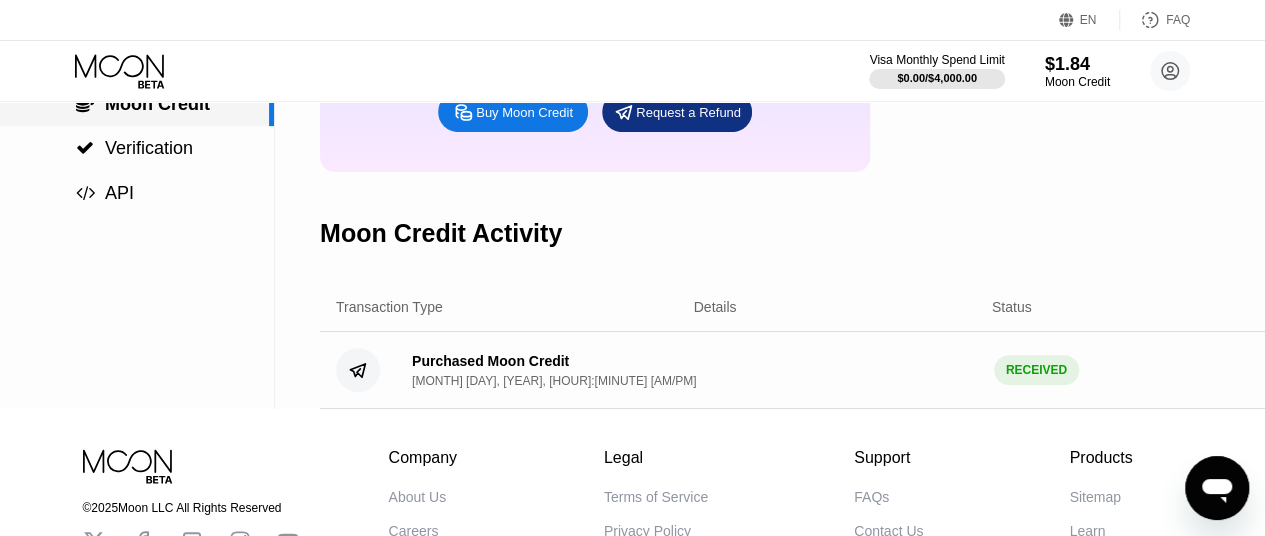 click on "Moon Credit" at bounding box center (157, 104) 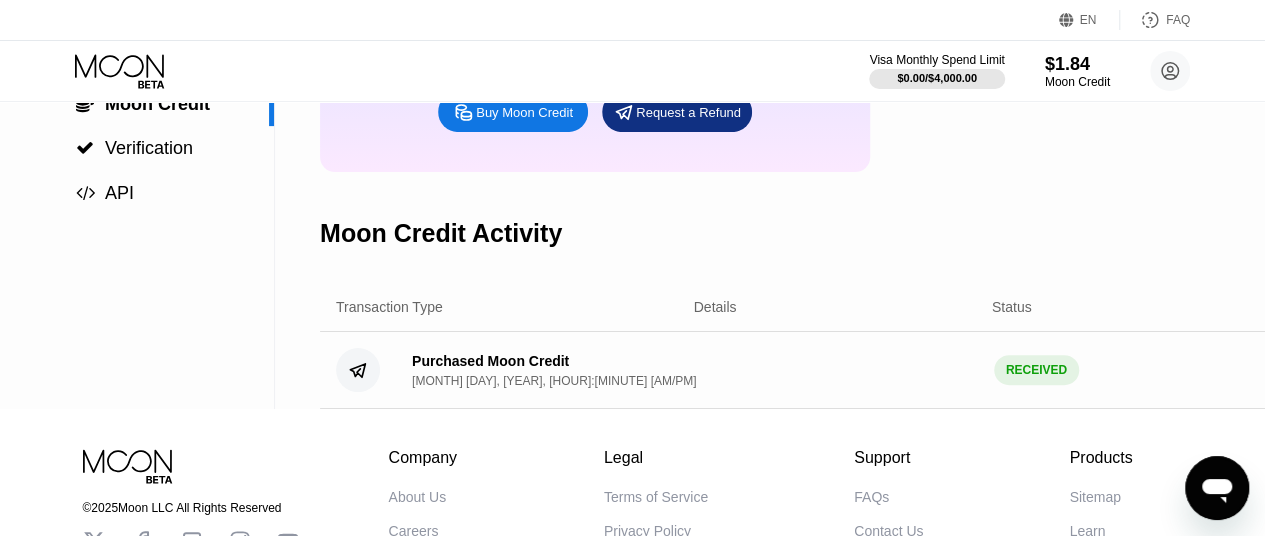 click on "Moon Credit Activity" at bounding box center (842, 233) 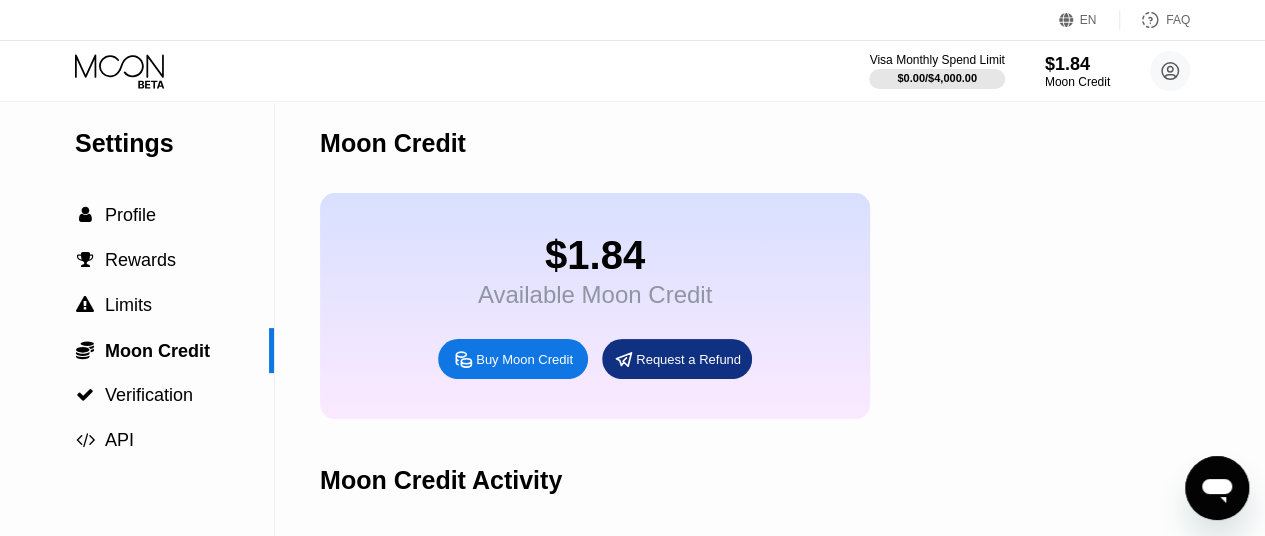scroll, scrollTop: 0, scrollLeft: 0, axis: both 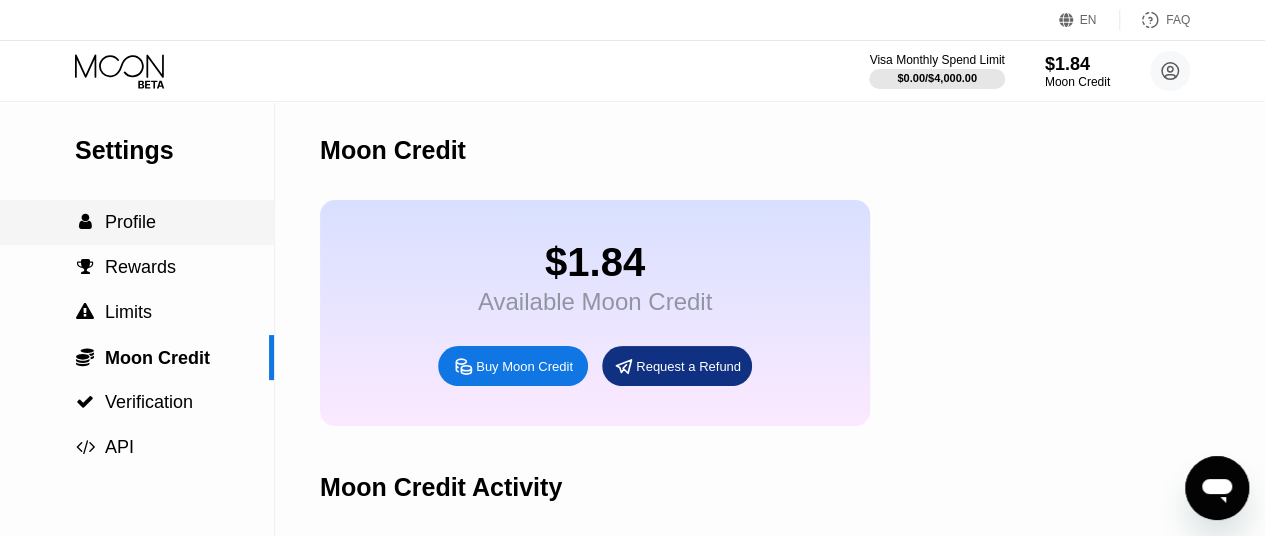 click on " Profile" at bounding box center (137, 222) 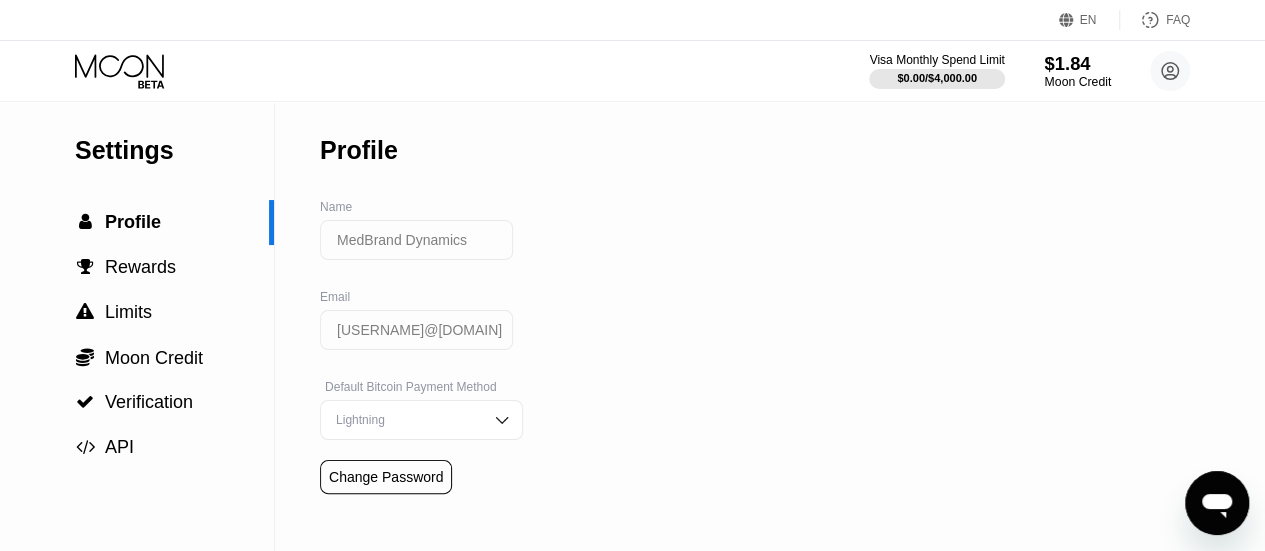 click on "$1.84" at bounding box center (1077, 63) 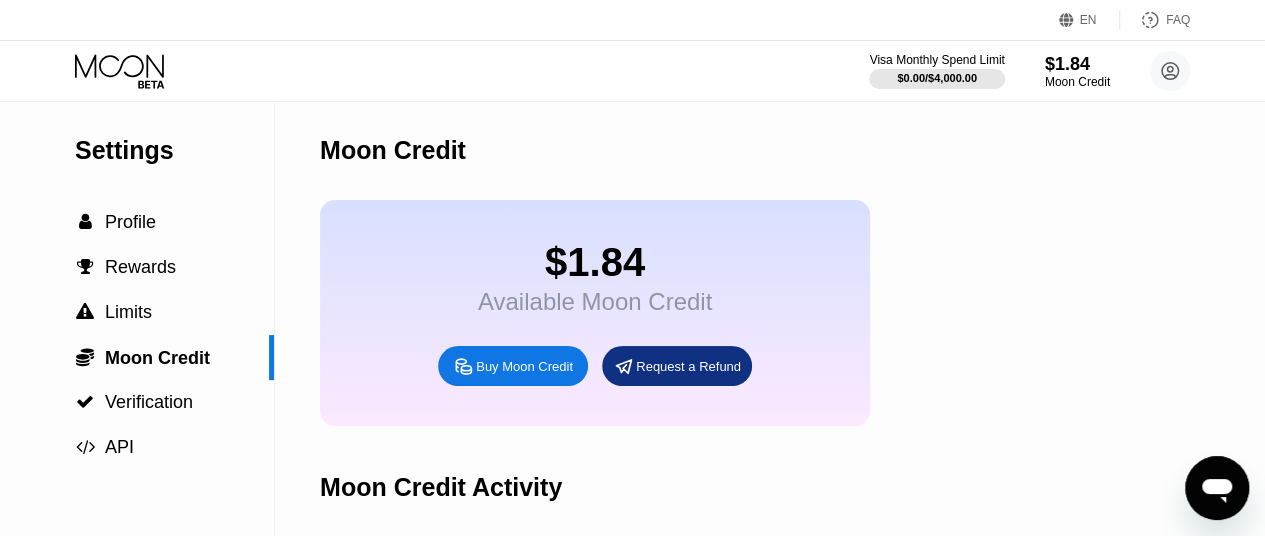 click on "$1.84 Available Moon Credit Buy Moon Credit Request a Refund" at bounding box center [842, 313] 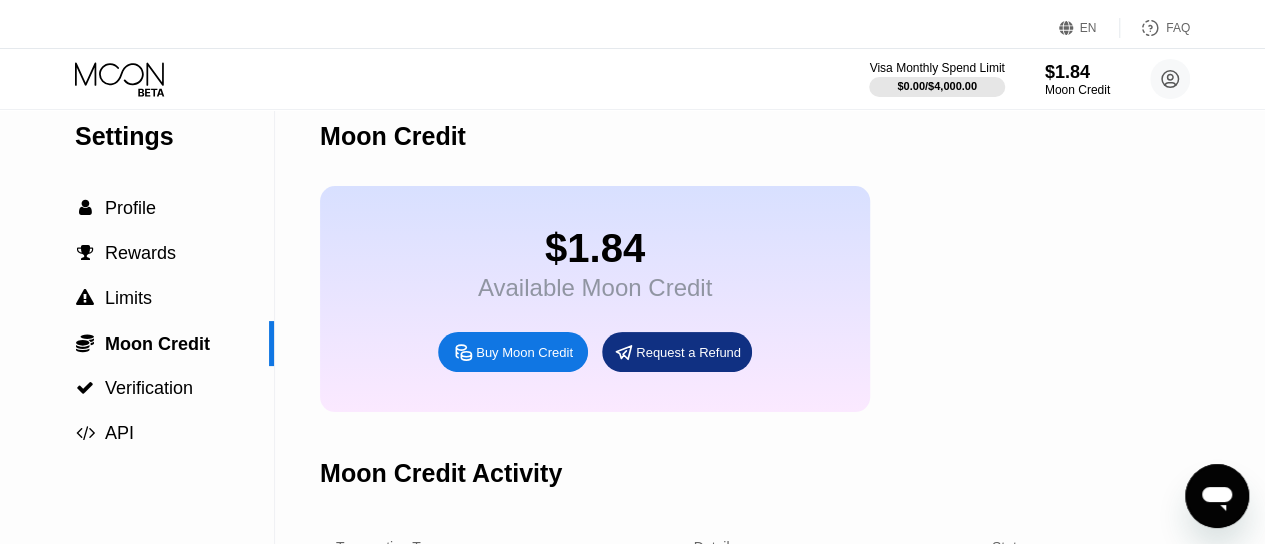 scroll, scrollTop: 0, scrollLeft: 0, axis: both 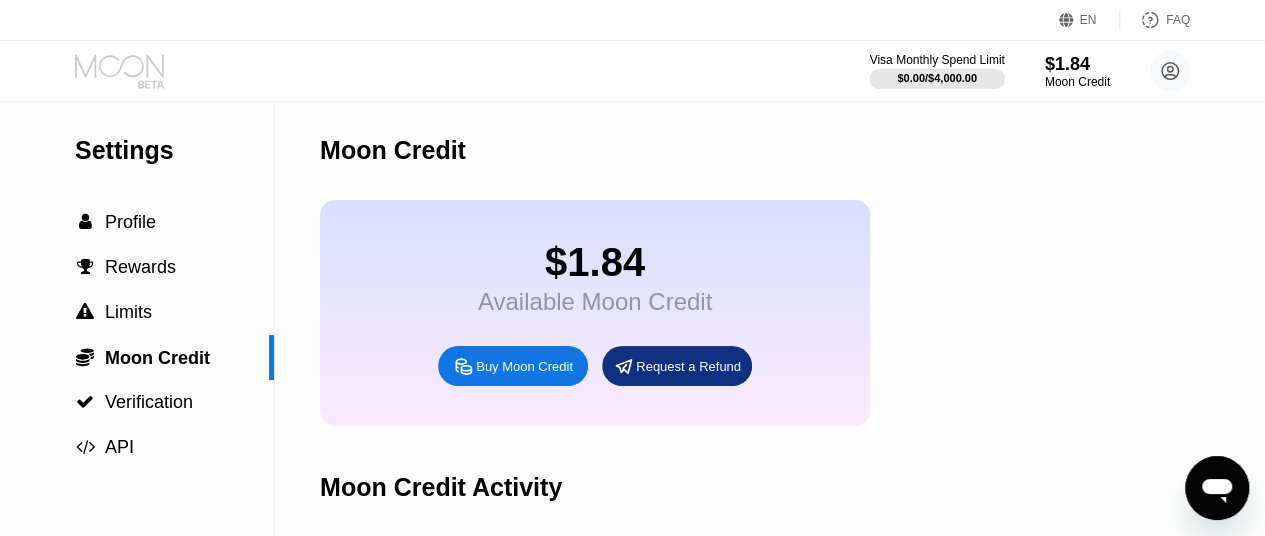 click 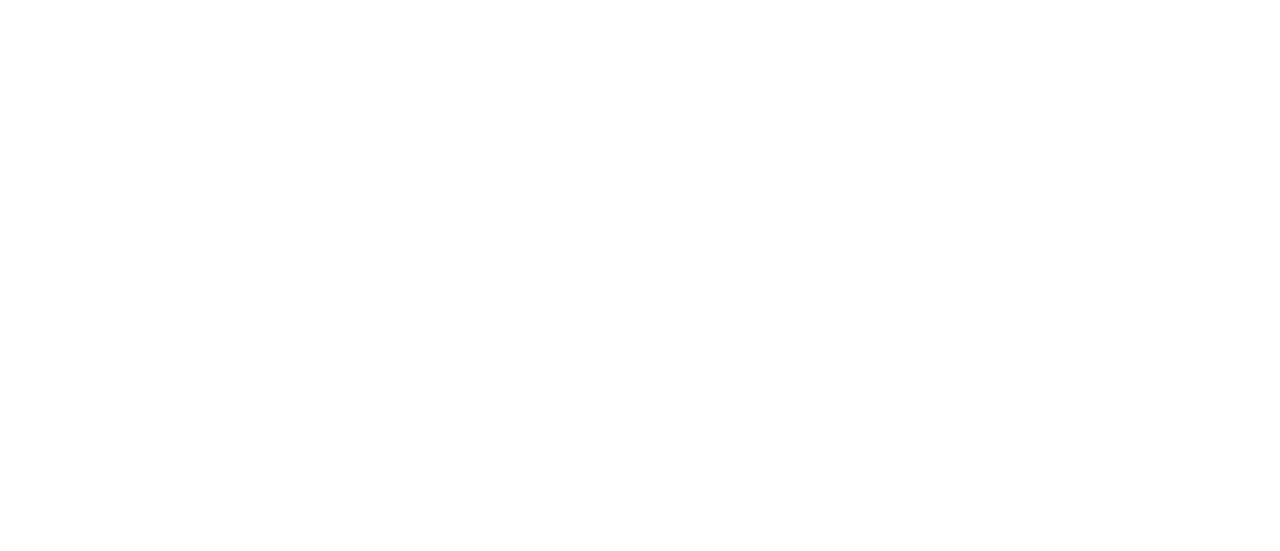 scroll, scrollTop: 0, scrollLeft: 0, axis: both 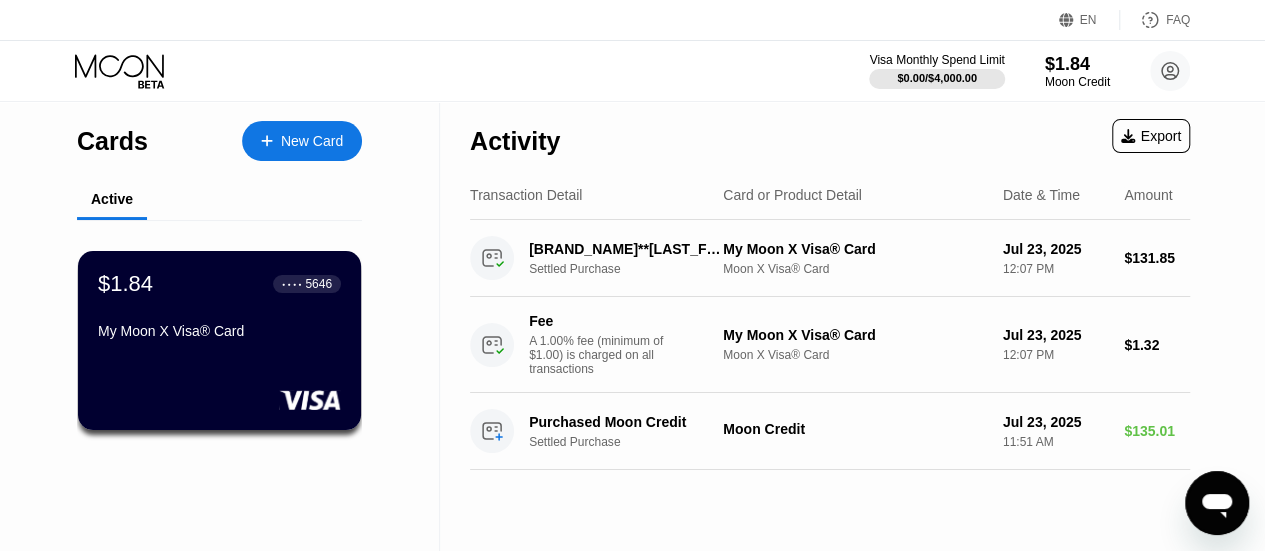 click 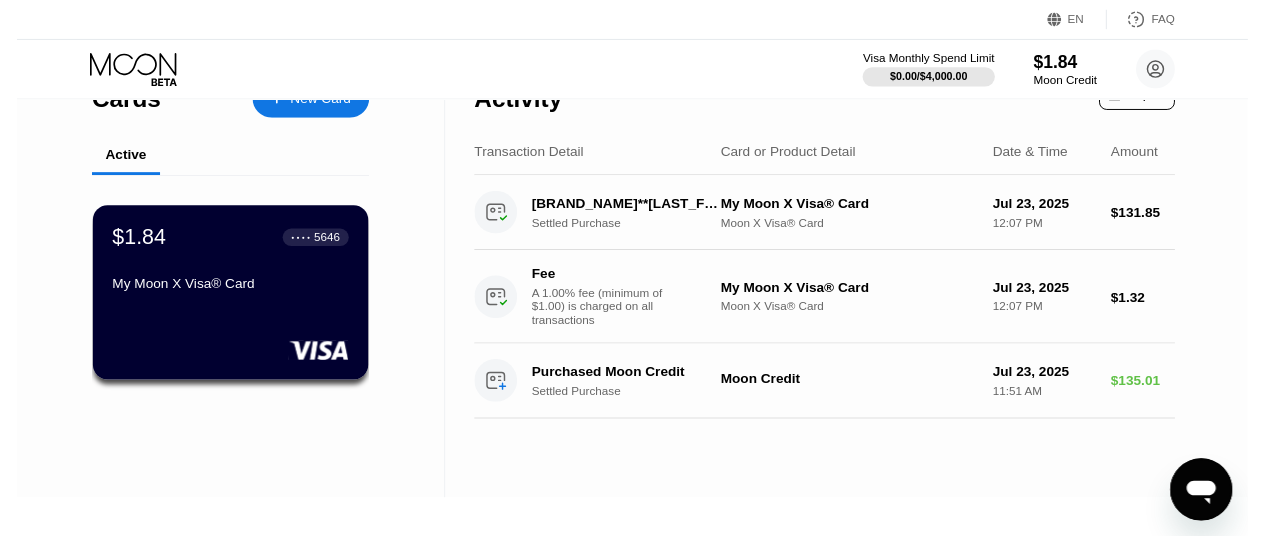scroll, scrollTop: 0, scrollLeft: 0, axis: both 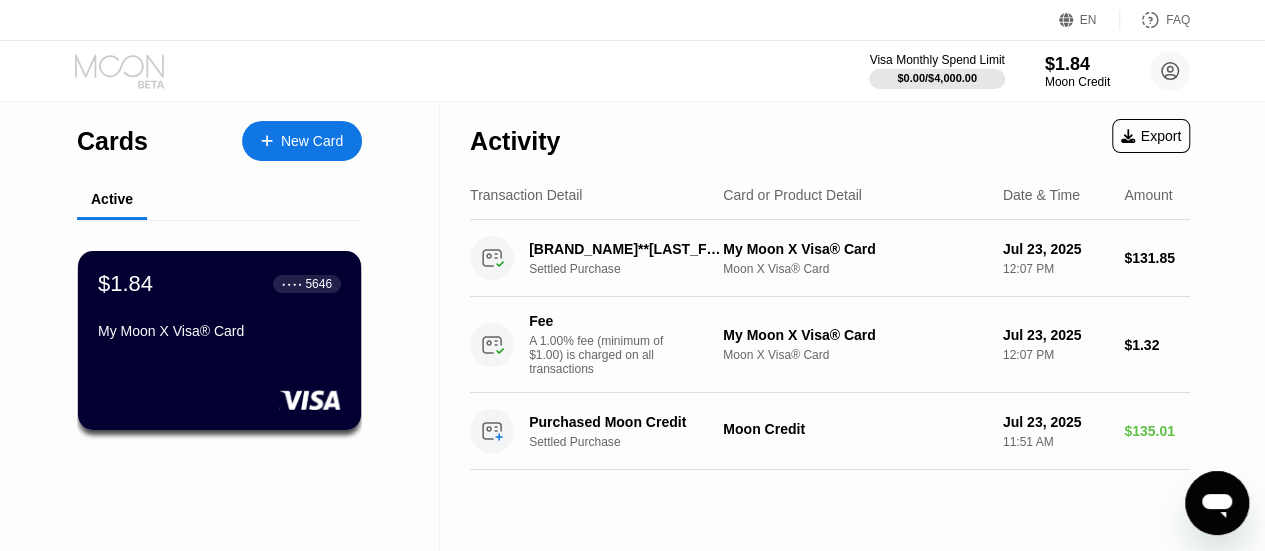 click 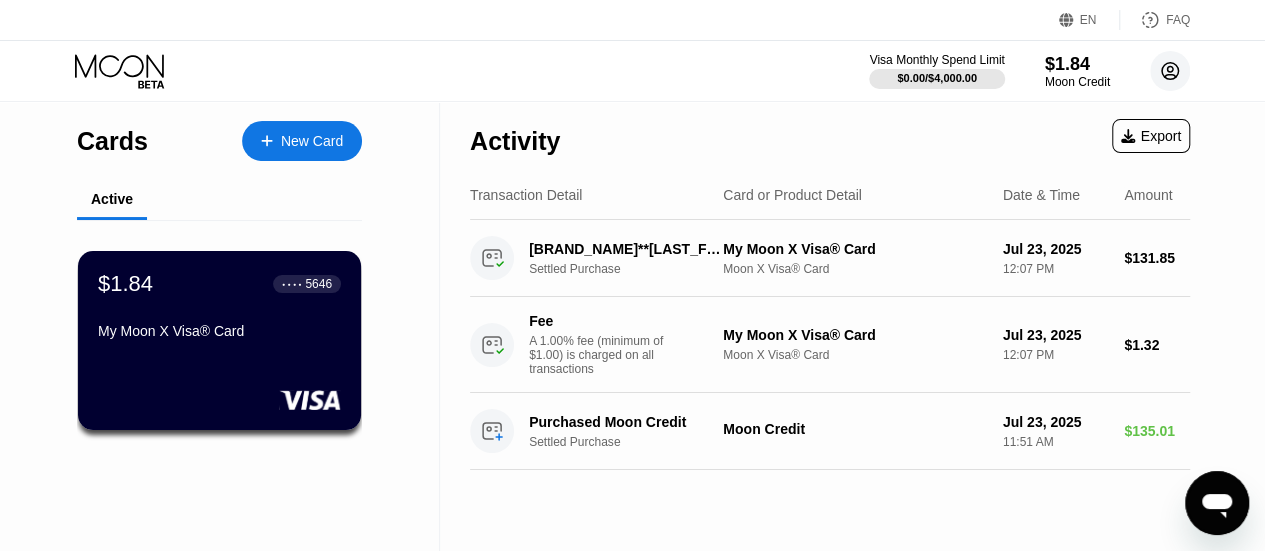 click 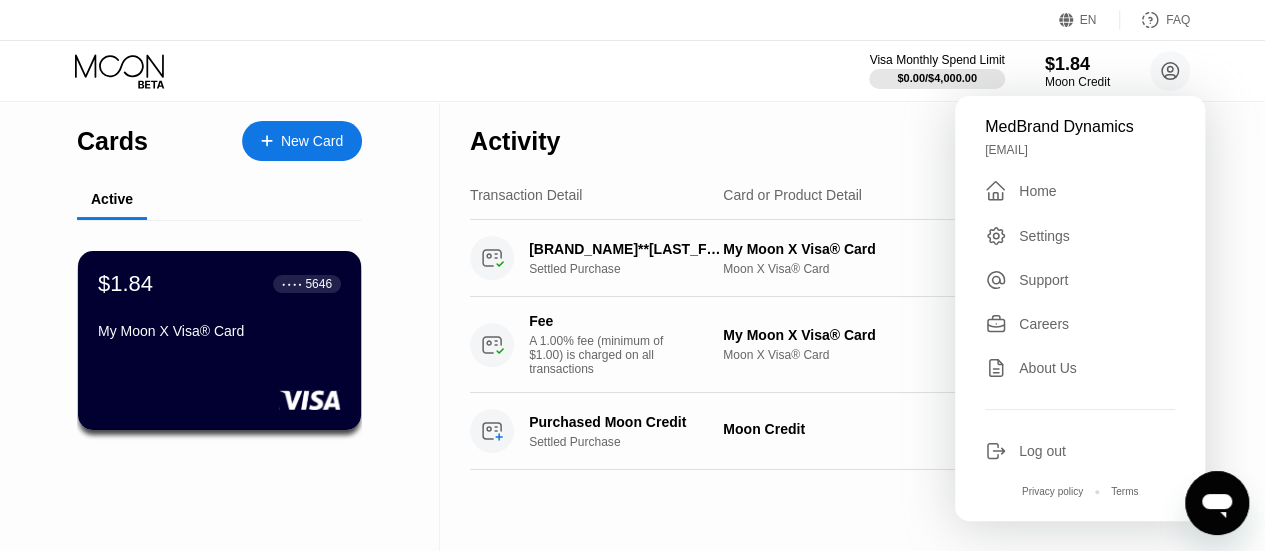 click on "Home" at bounding box center [1037, 191] 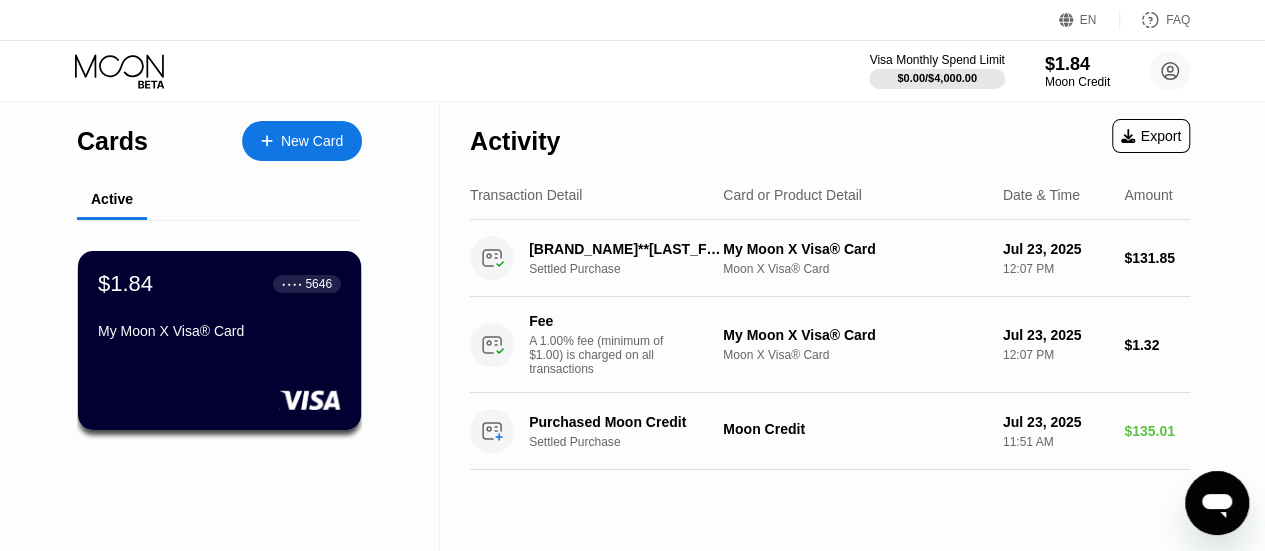 click 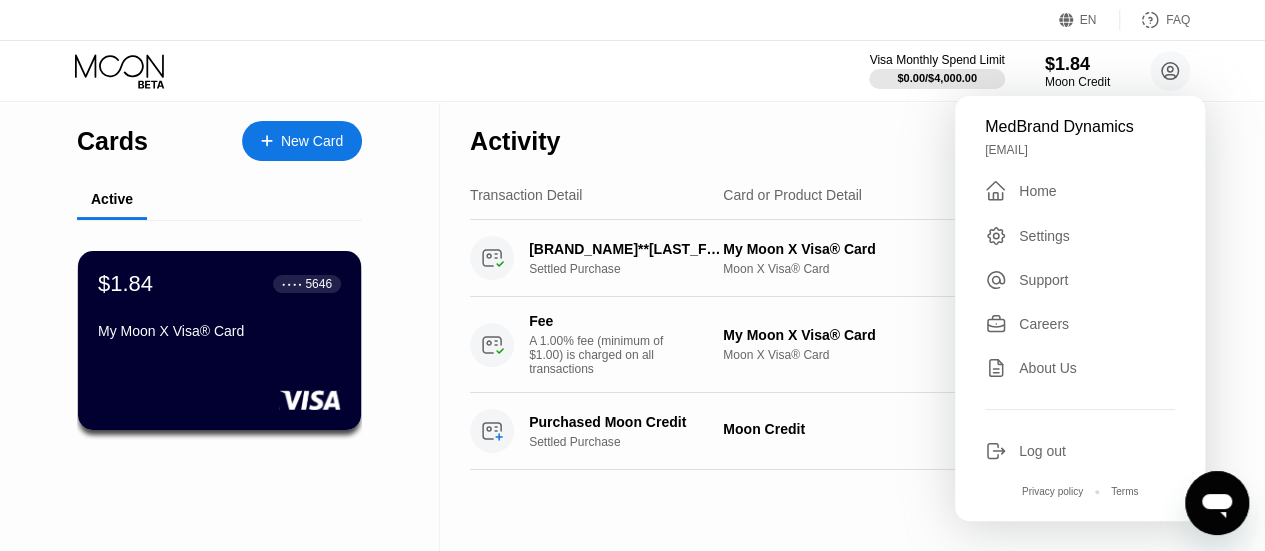 click on "Settings" at bounding box center [1044, 236] 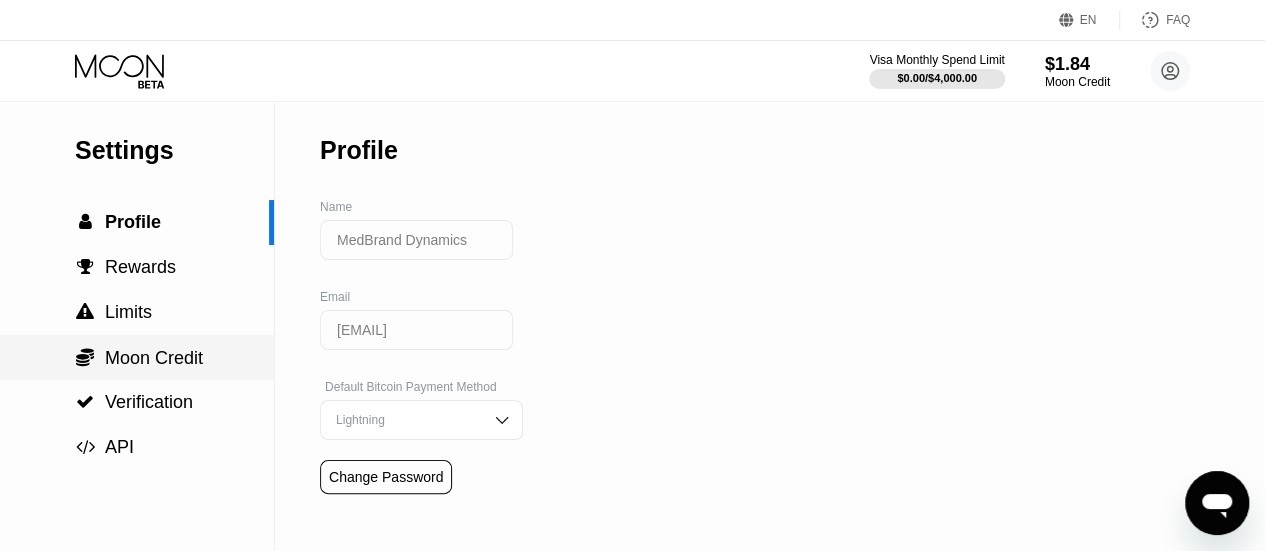 click on "Moon Credit" at bounding box center (154, 358) 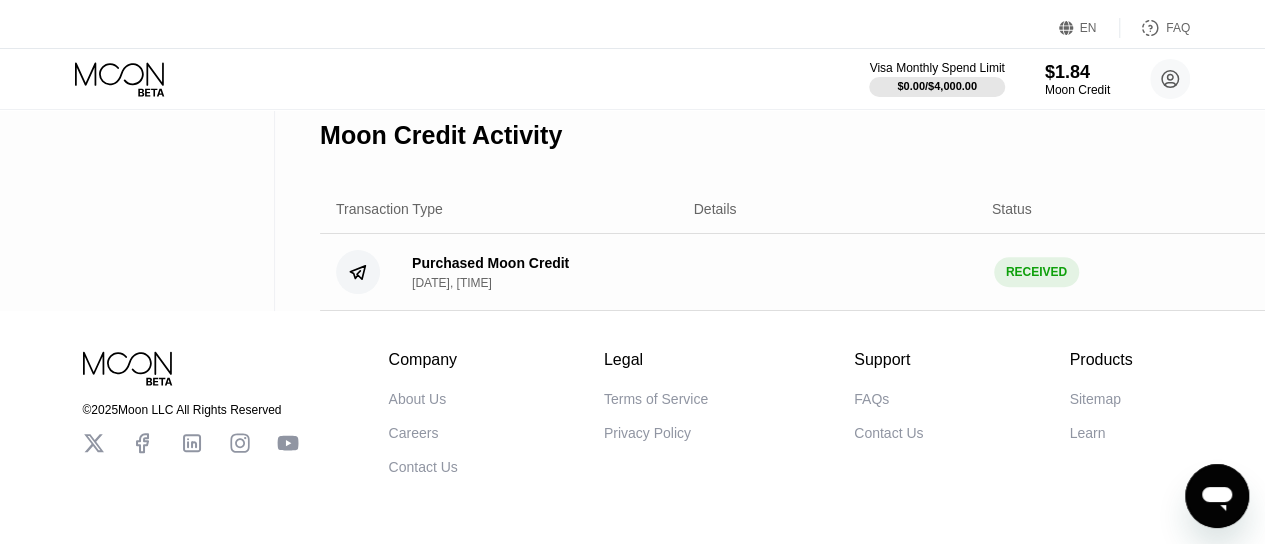scroll, scrollTop: 0, scrollLeft: 0, axis: both 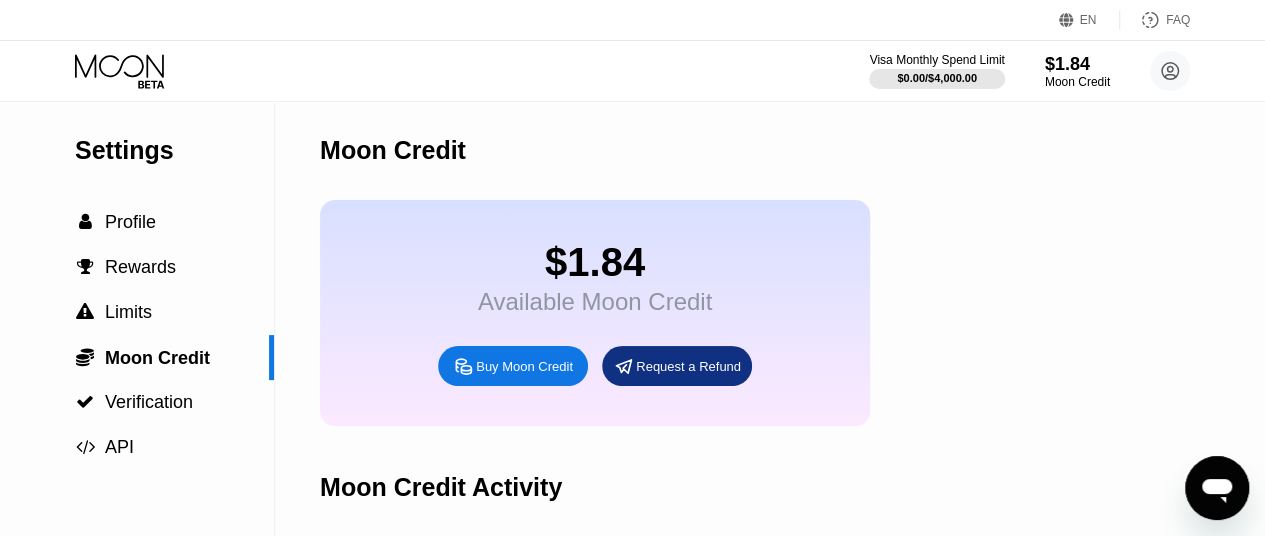 click 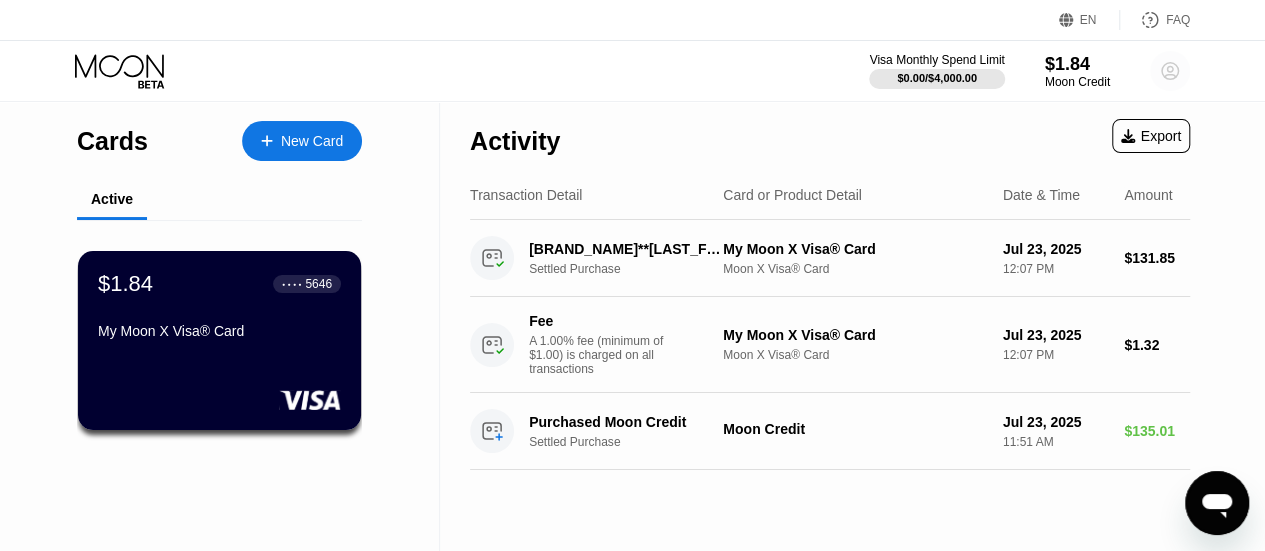 click 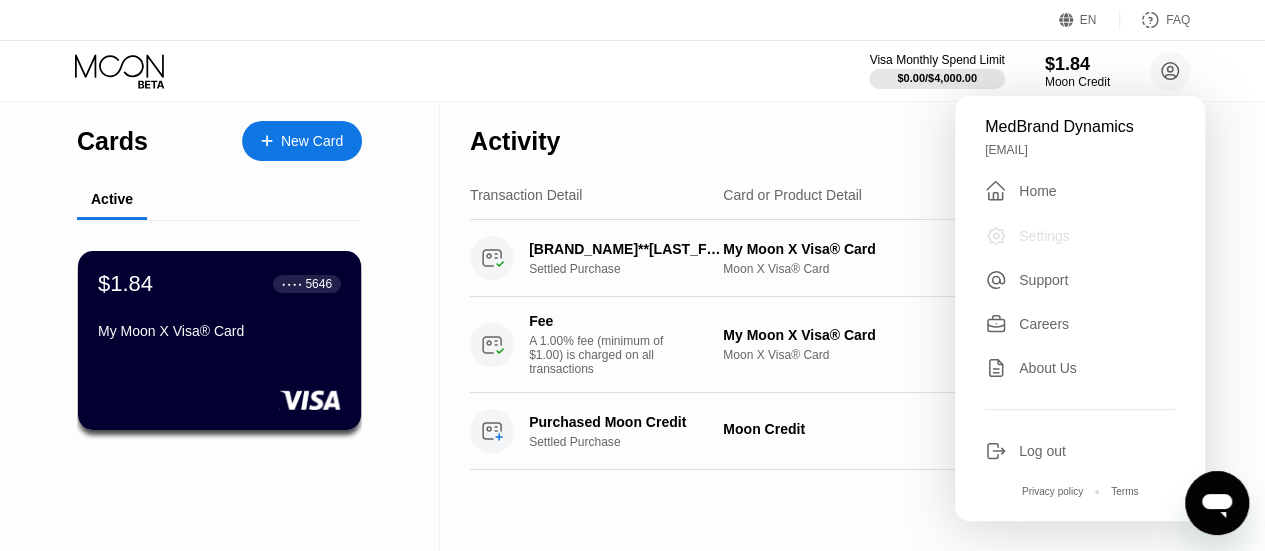 click on "Settings" at bounding box center [1044, 236] 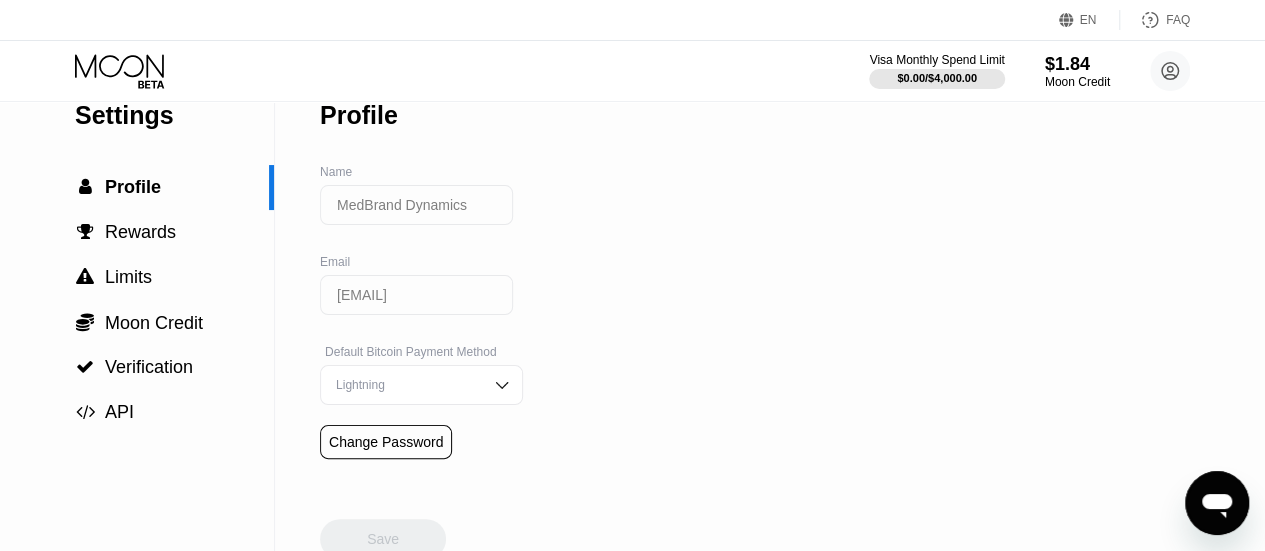 scroll, scrollTop: 40, scrollLeft: 0, axis: vertical 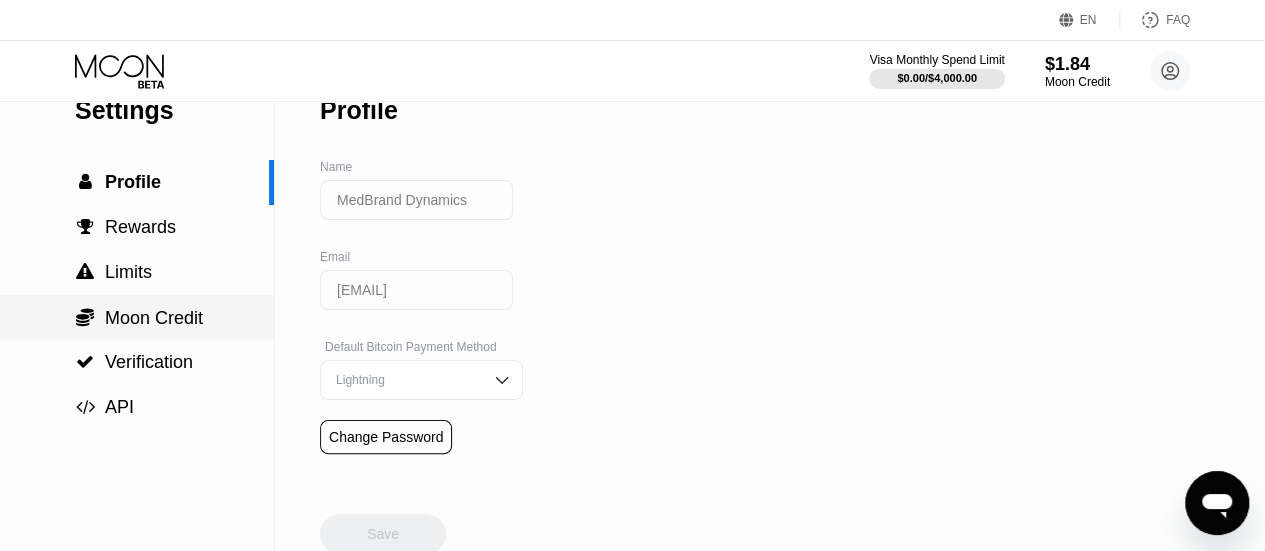 click on "Moon Credit" at bounding box center [154, 318] 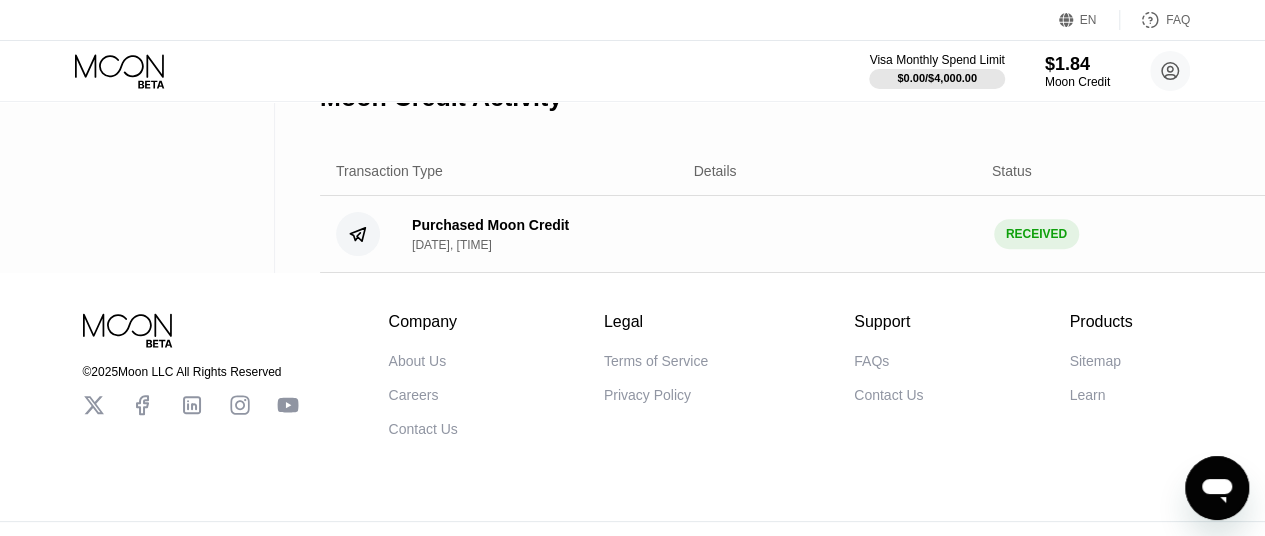 scroll, scrollTop: 400, scrollLeft: 0, axis: vertical 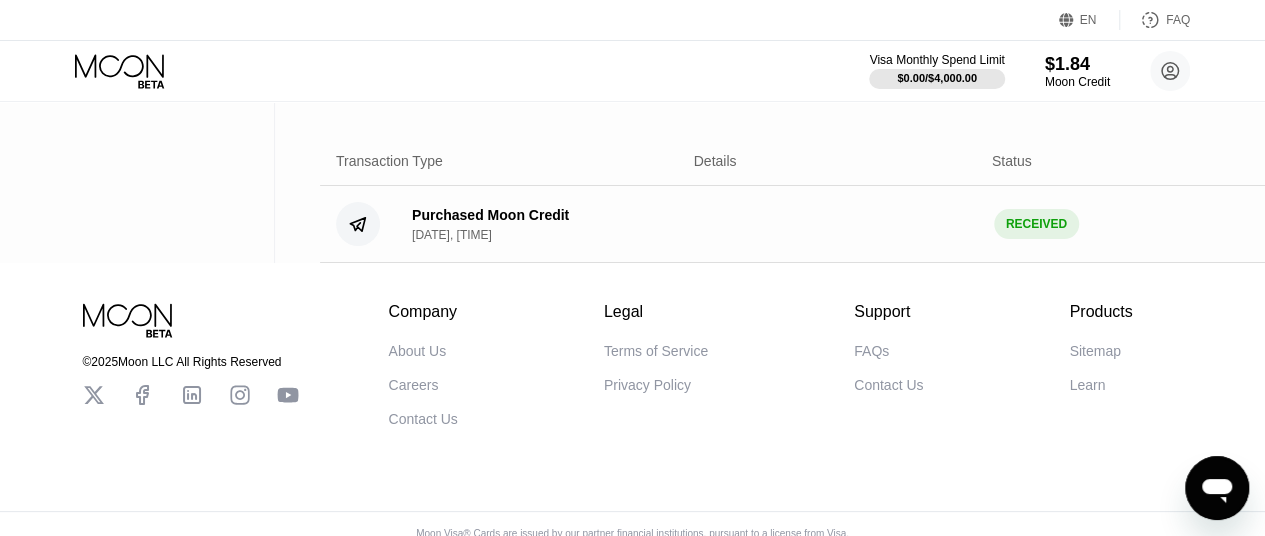 click on "Moon Credit Activity" at bounding box center [842, 87] 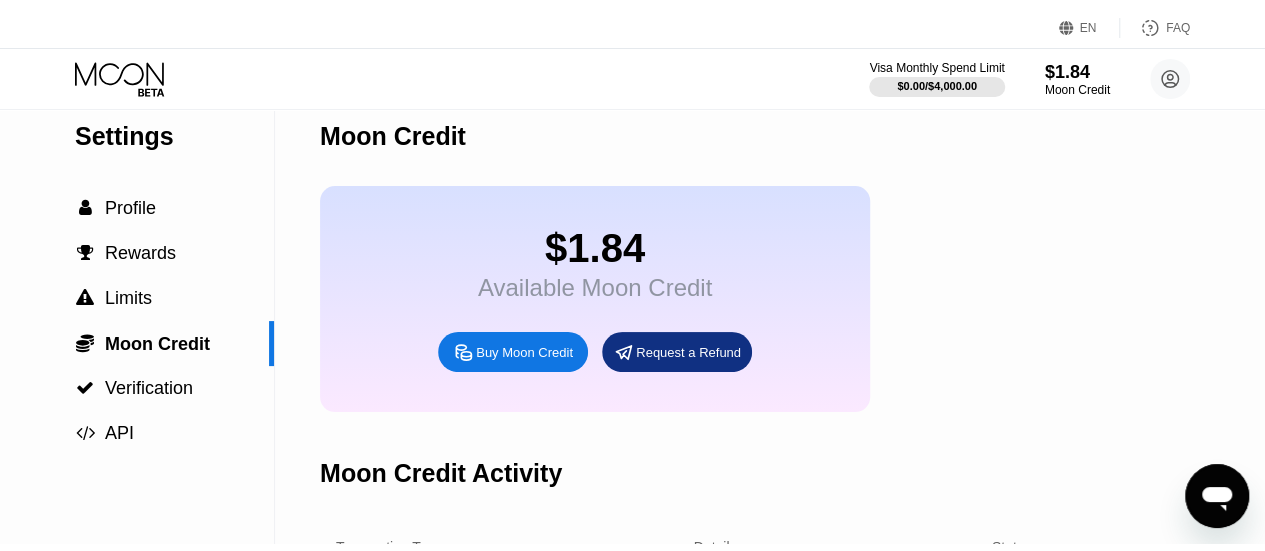scroll, scrollTop: 0, scrollLeft: 0, axis: both 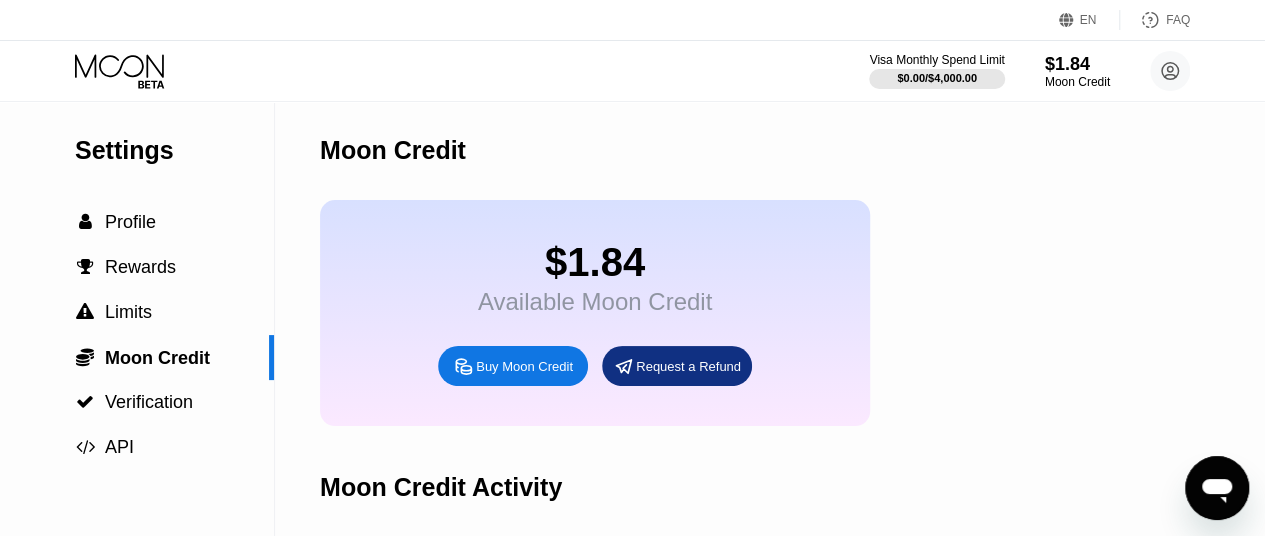click 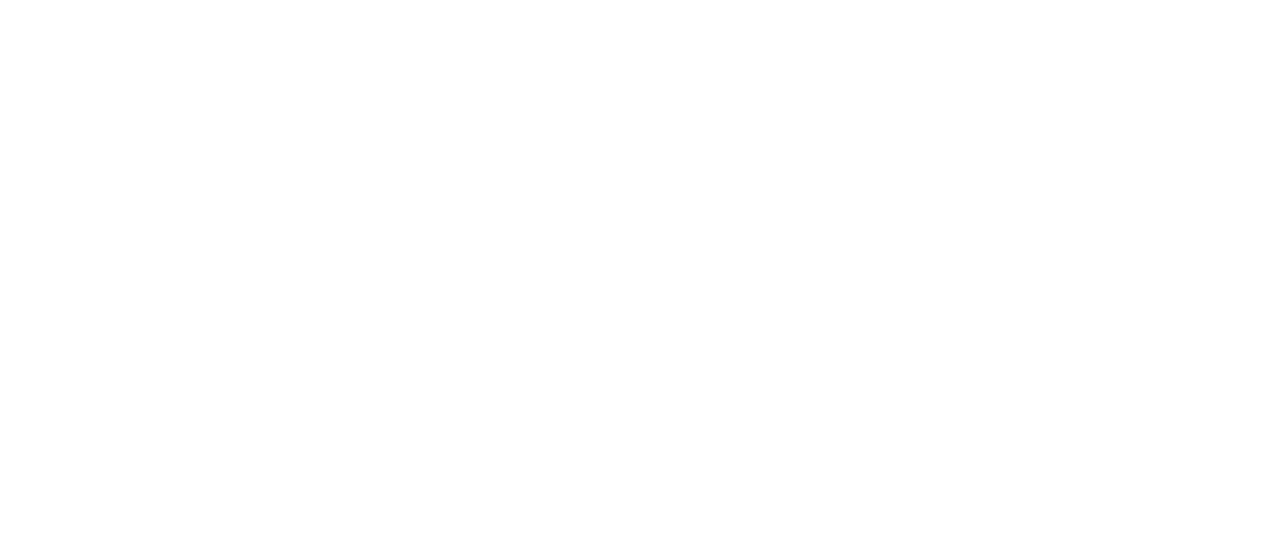 scroll, scrollTop: 0, scrollLeft: 0, axis: both 